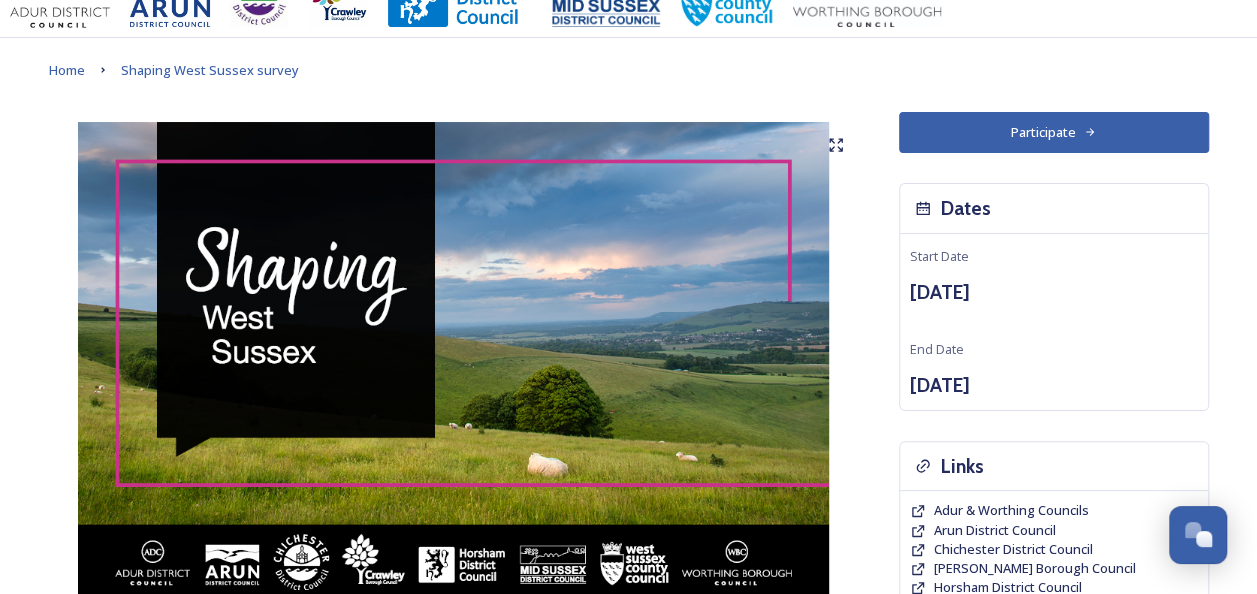 scroll, scrollTop: 40, scrollLeft: 0, axis: vertical 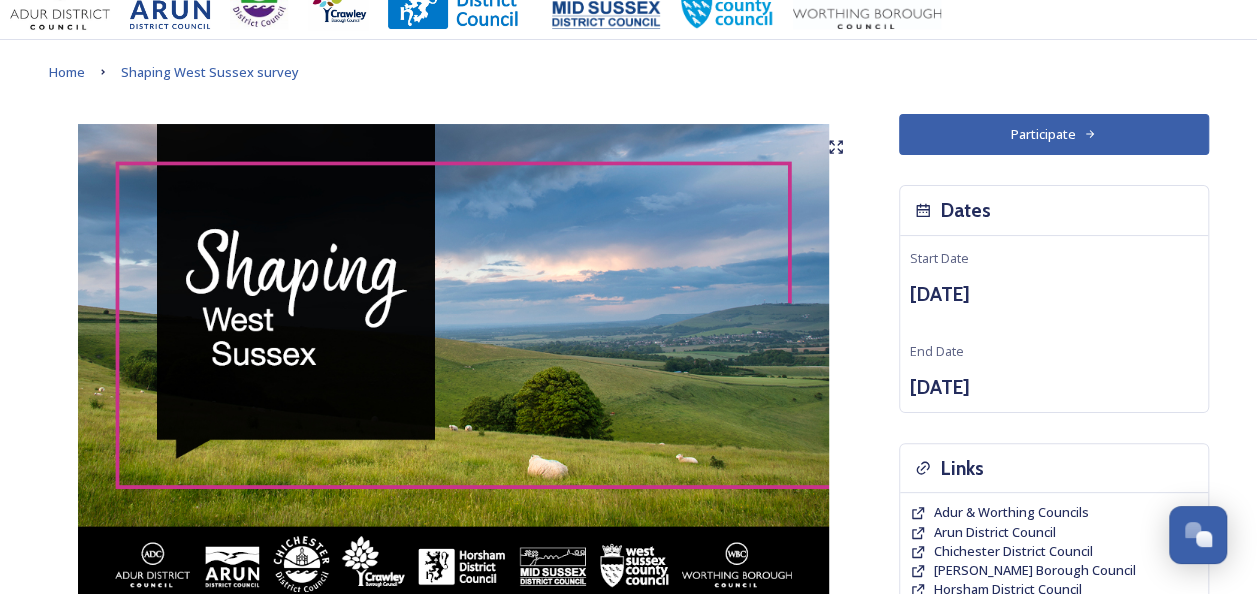 click on "Participate" at bounding box center [1054, 134] 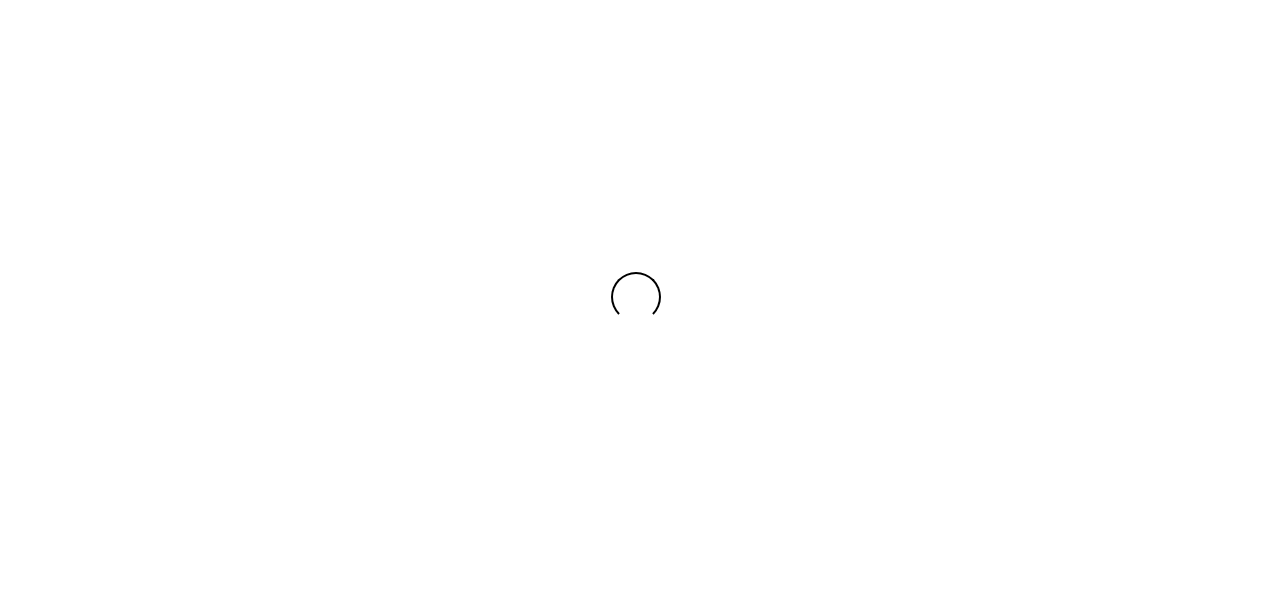 scroll, scrollTop: 0, scrollLeft: 0, axis: both 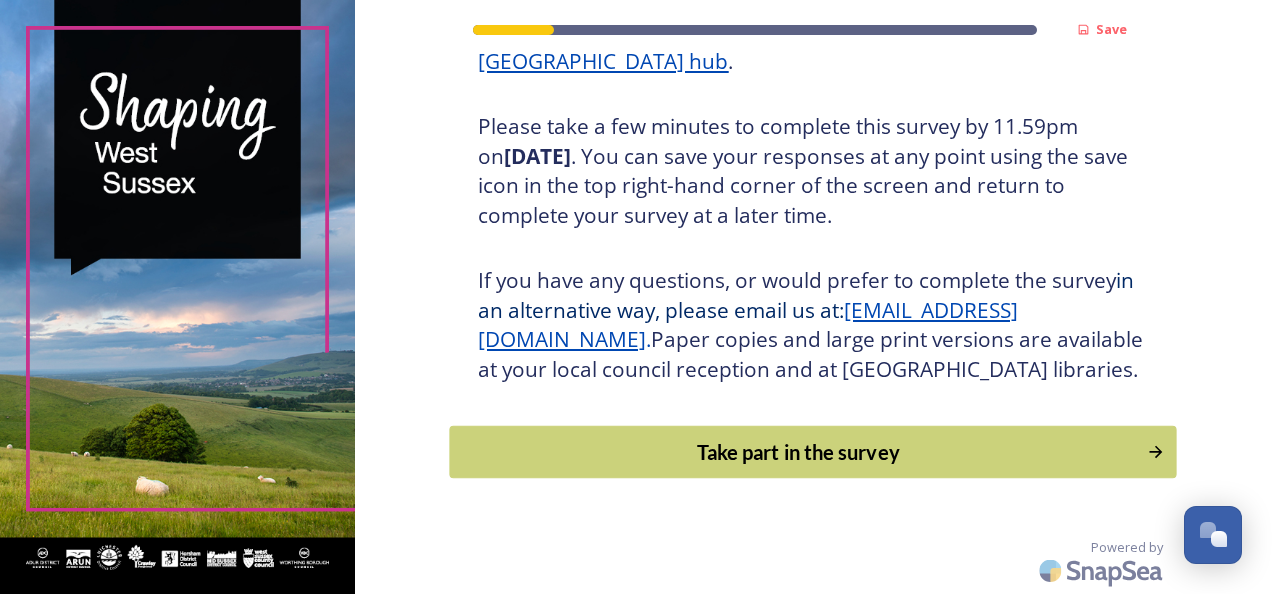 click on "Take part in the survey" at bounding box center (799, 452) 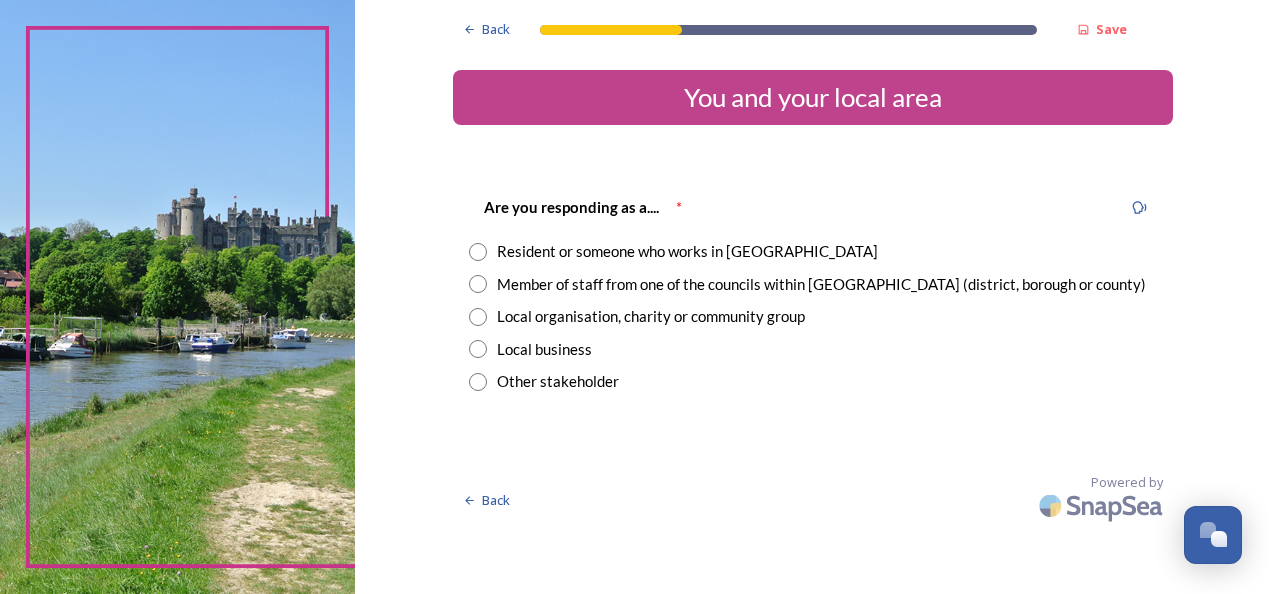 click at bounding box center (478, 284) 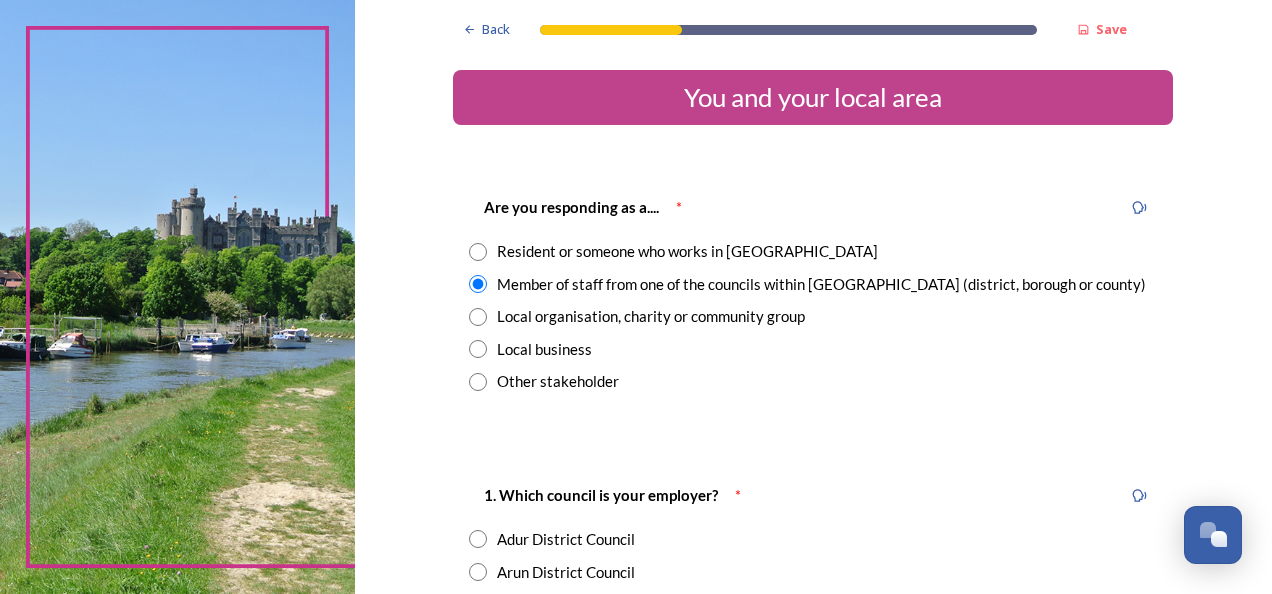 click at bounding box center (478, 252) 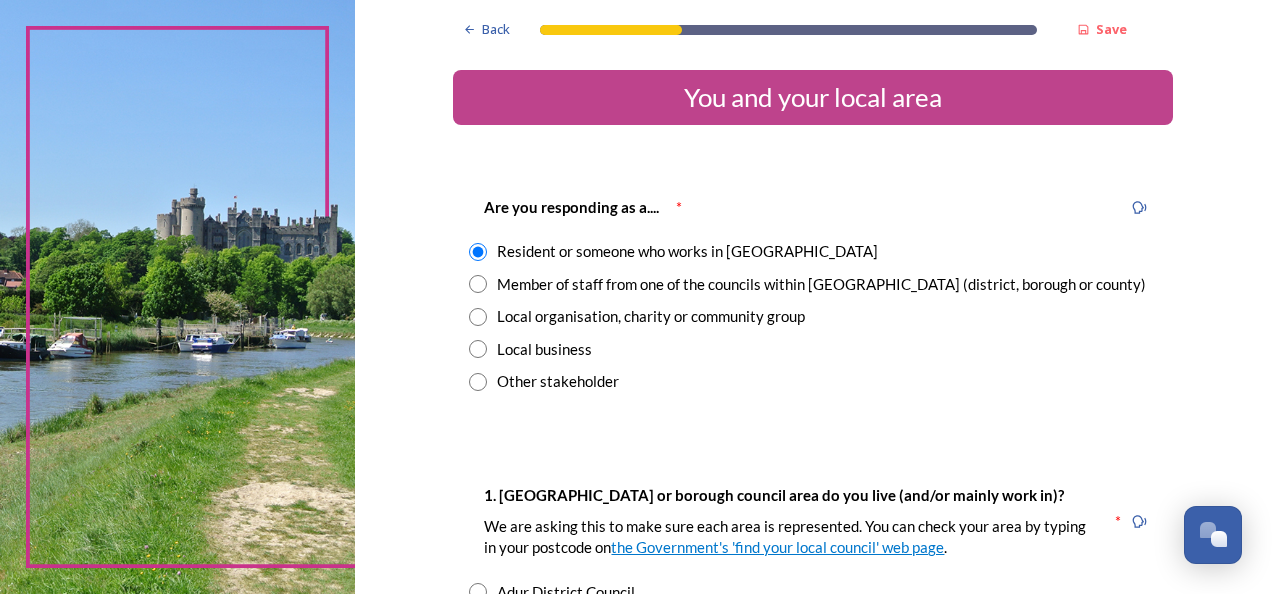 click at bounding box center (478, 284) 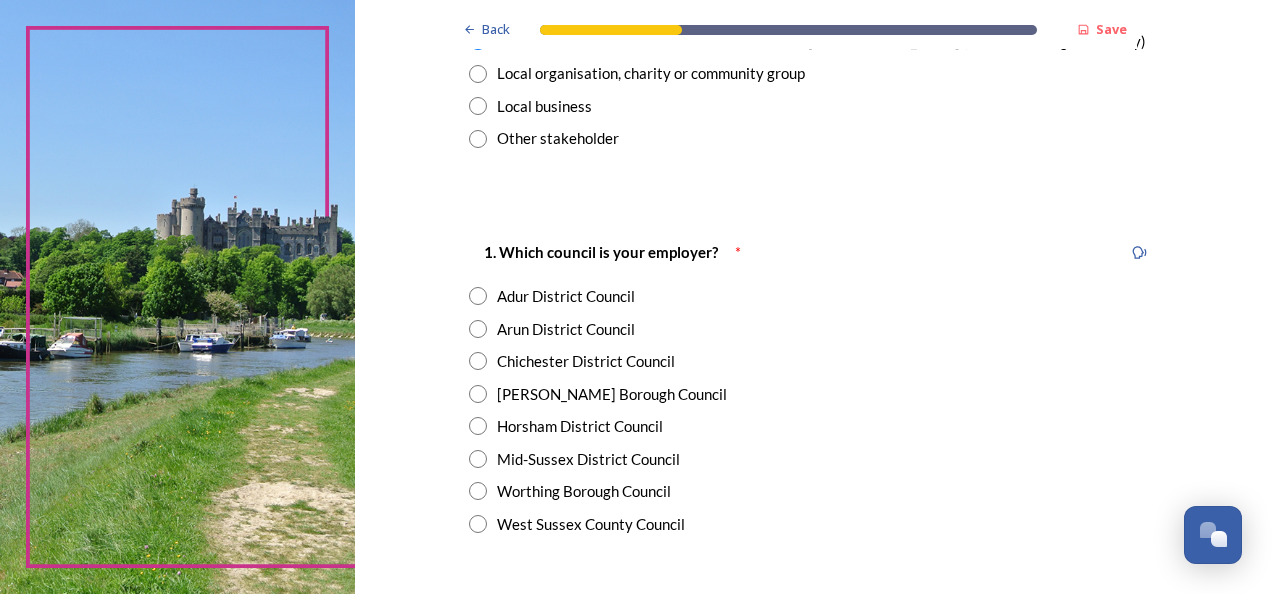 scroll, scrollTop: 246, scrollLeft: 0, axis: vertical 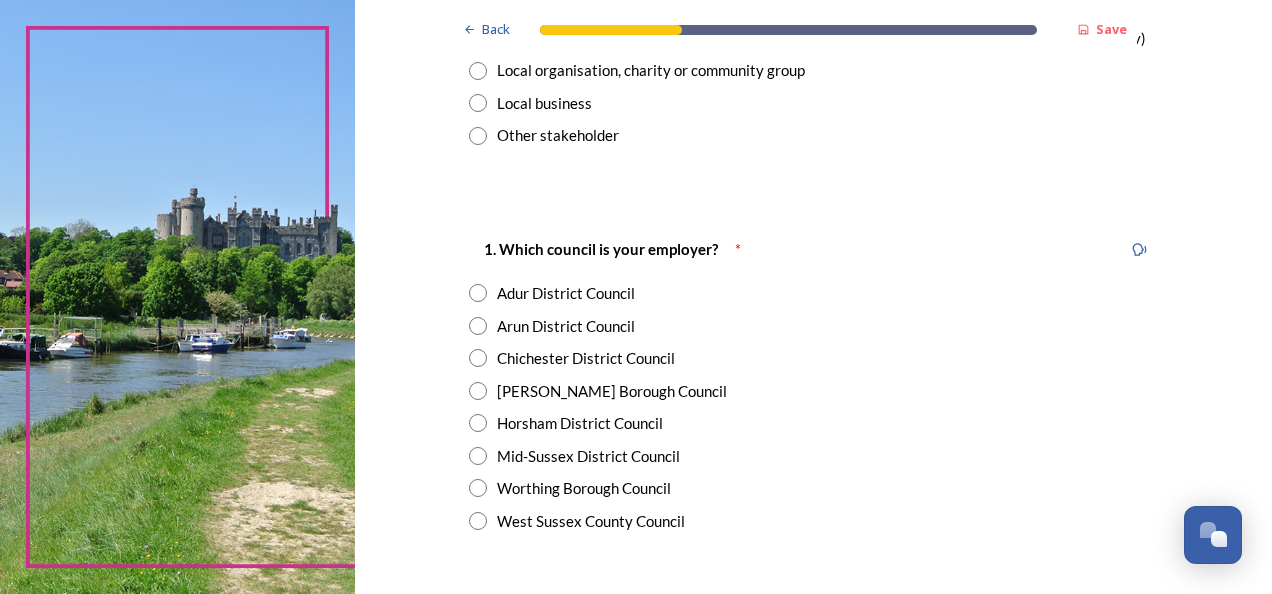 click at bounding box center (478, 391) 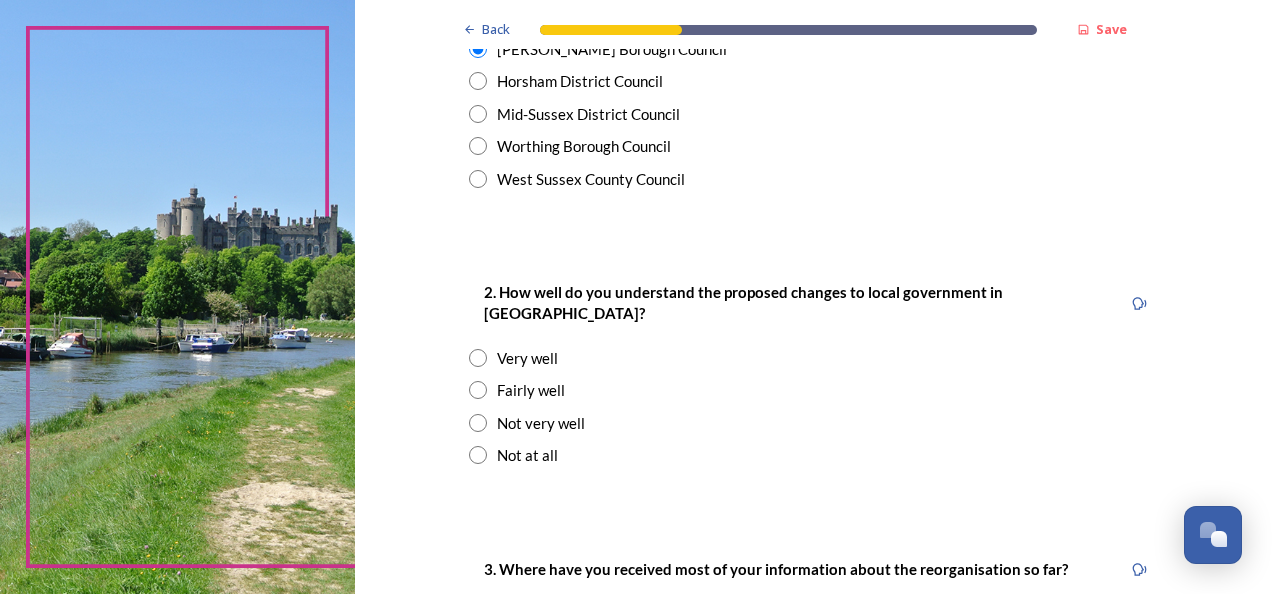 scroll, scrollTop: 595, scrollLeft: 0, axis: vertical 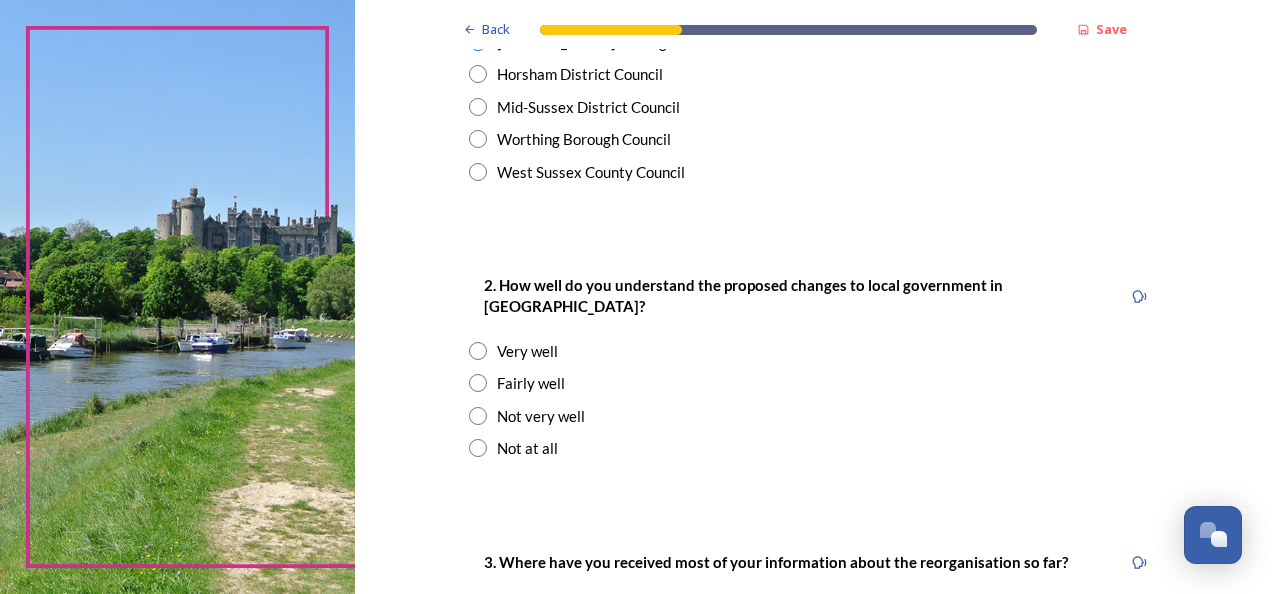 click at bounding box center [478, 383] 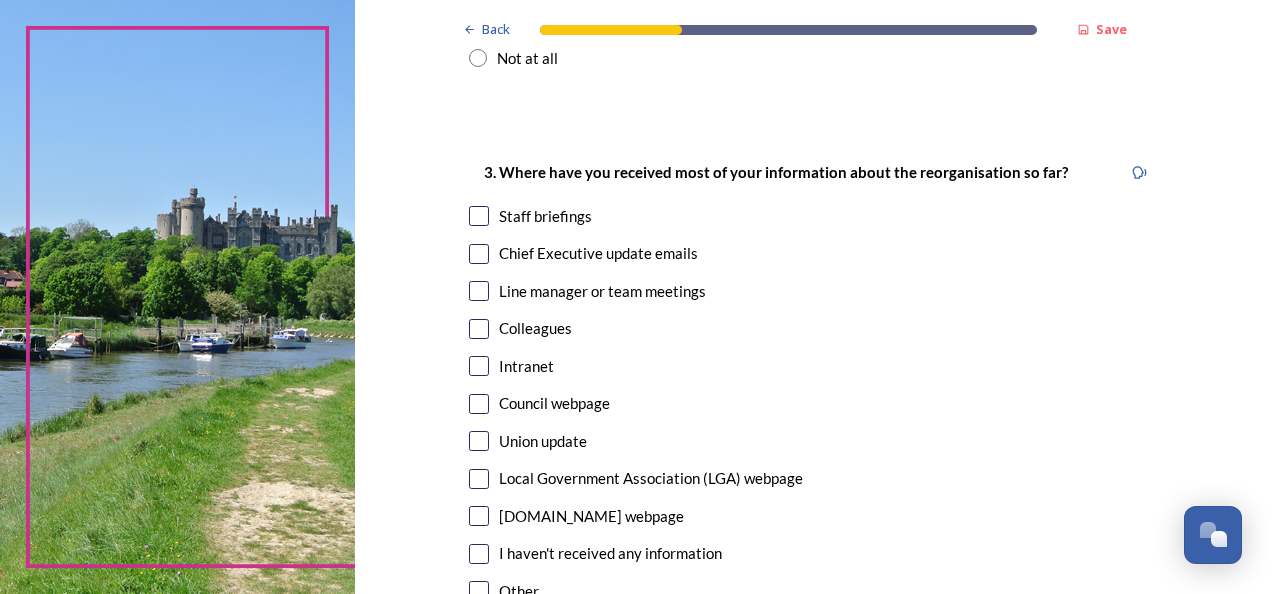scroll, scrollTop: 988, scrollLeft: 0, axis: vertical 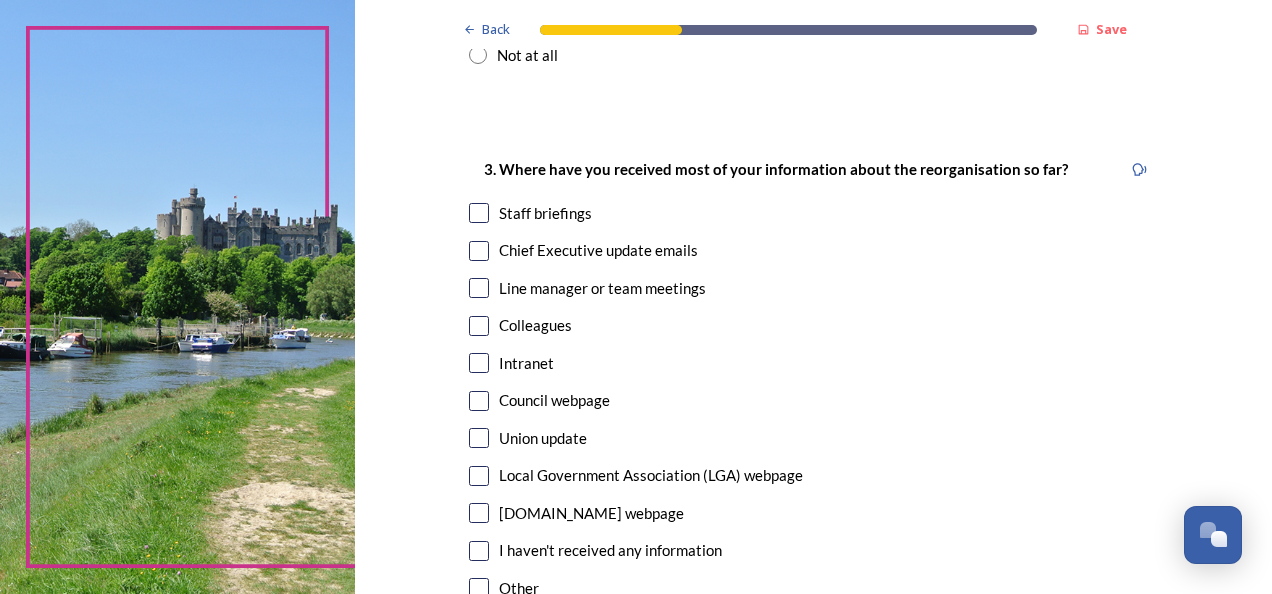 click at bounding box center (479, 213) 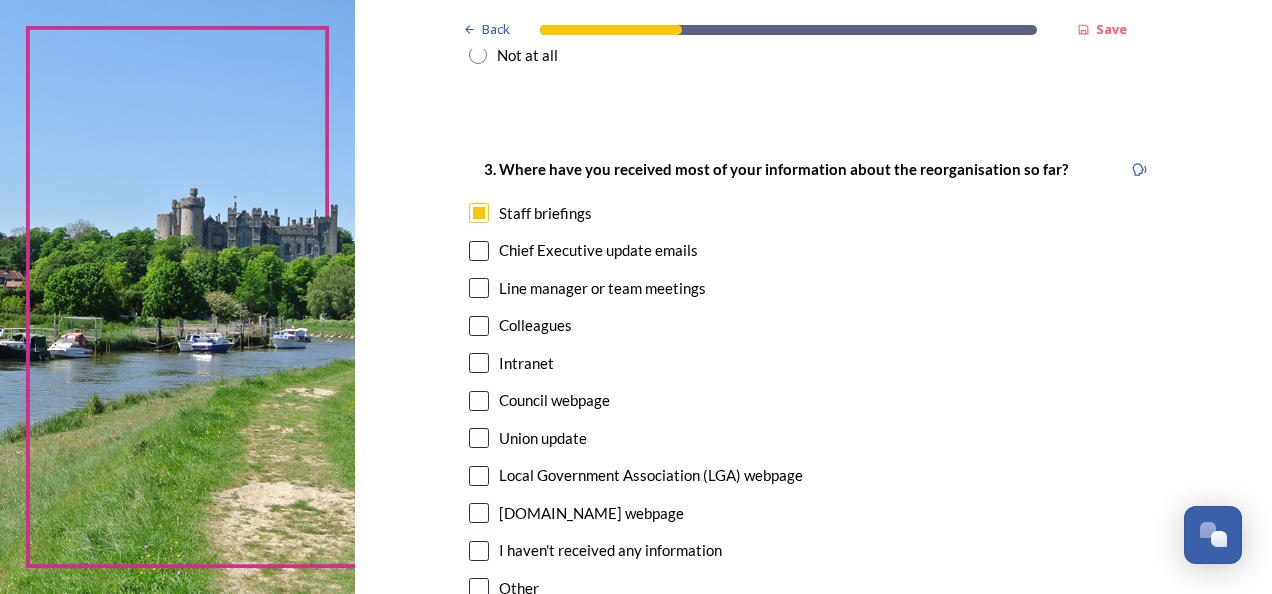 click at bounding box center (479, 251) 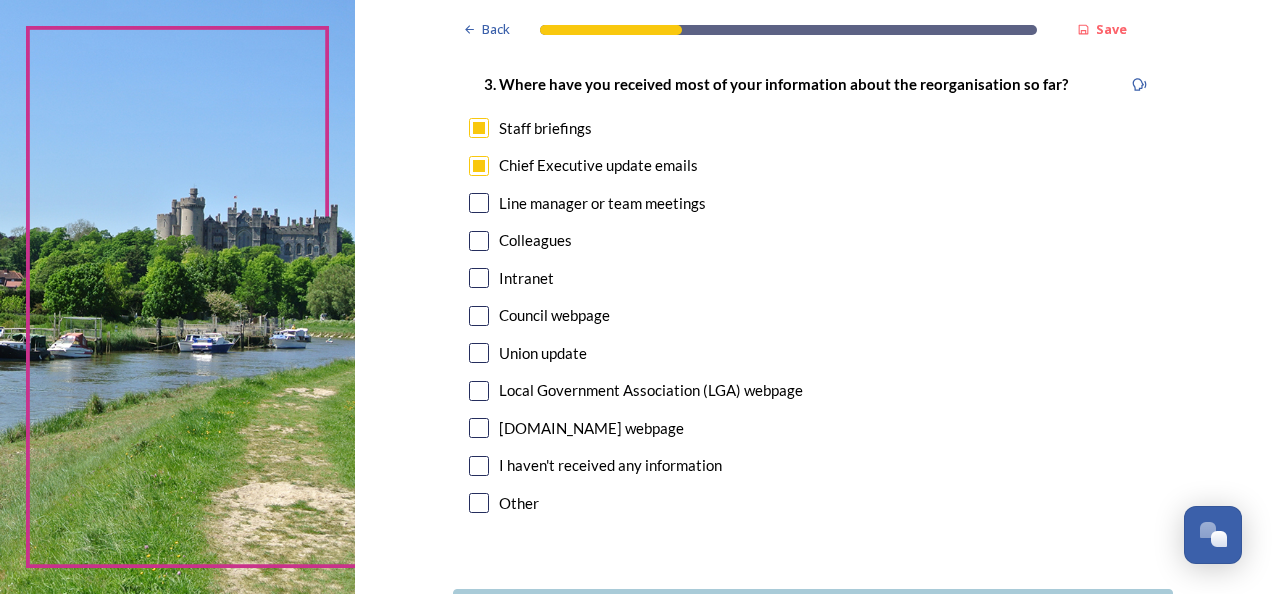 scroll, scrollTop: 1075, scrollLeft: 0, axis: vertical 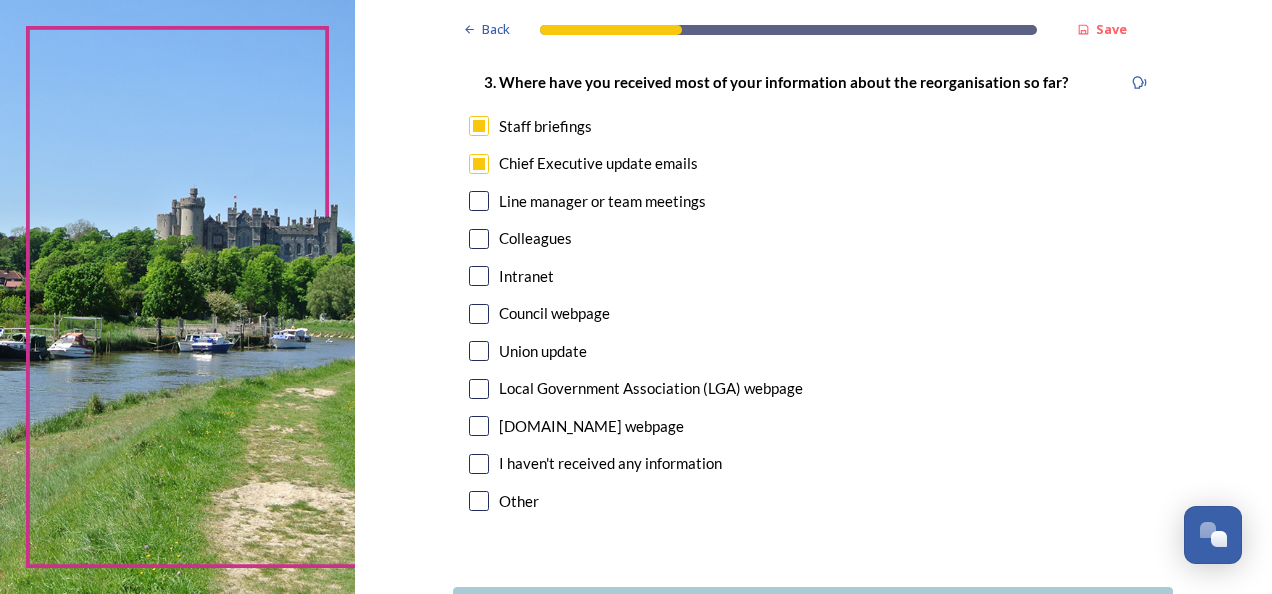 click at bounding box center (479, 276) 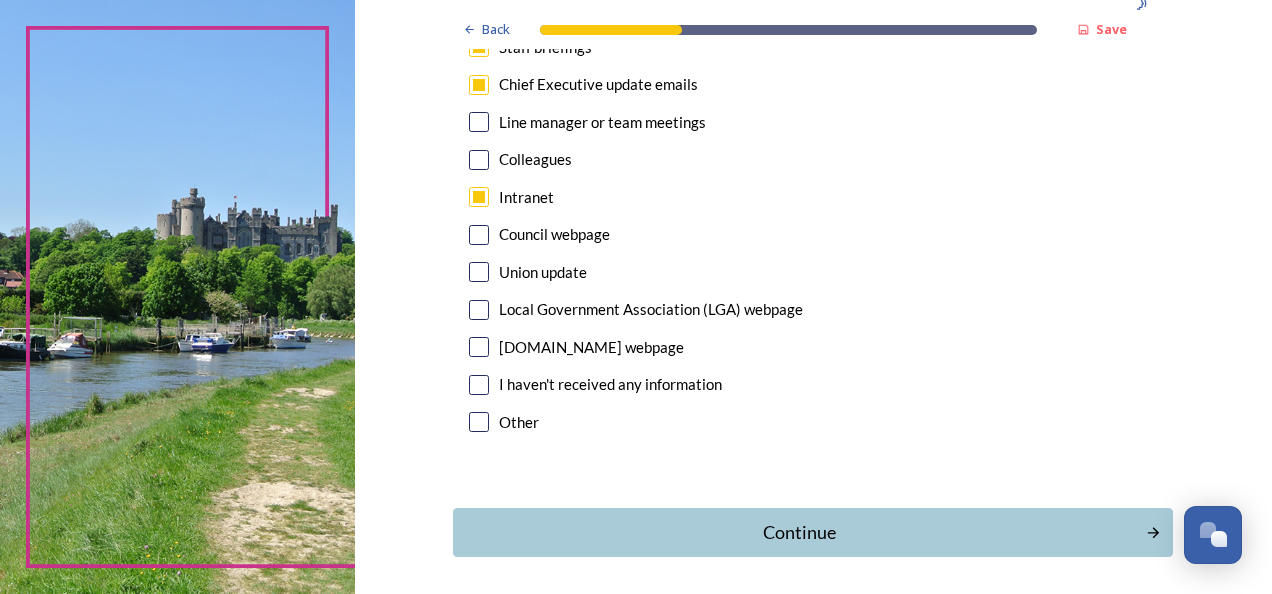 scroll, scrollTop: 1156, scrollLeft: 0, axis: vertical 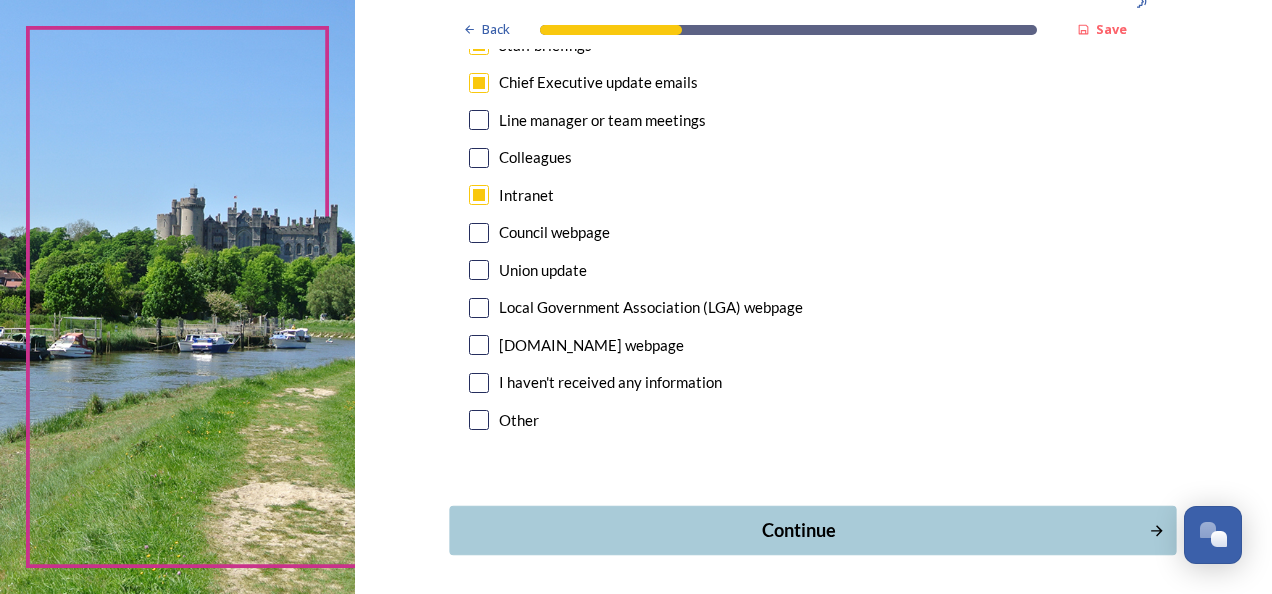 click on "Continue" at bounding box center [799, 530] 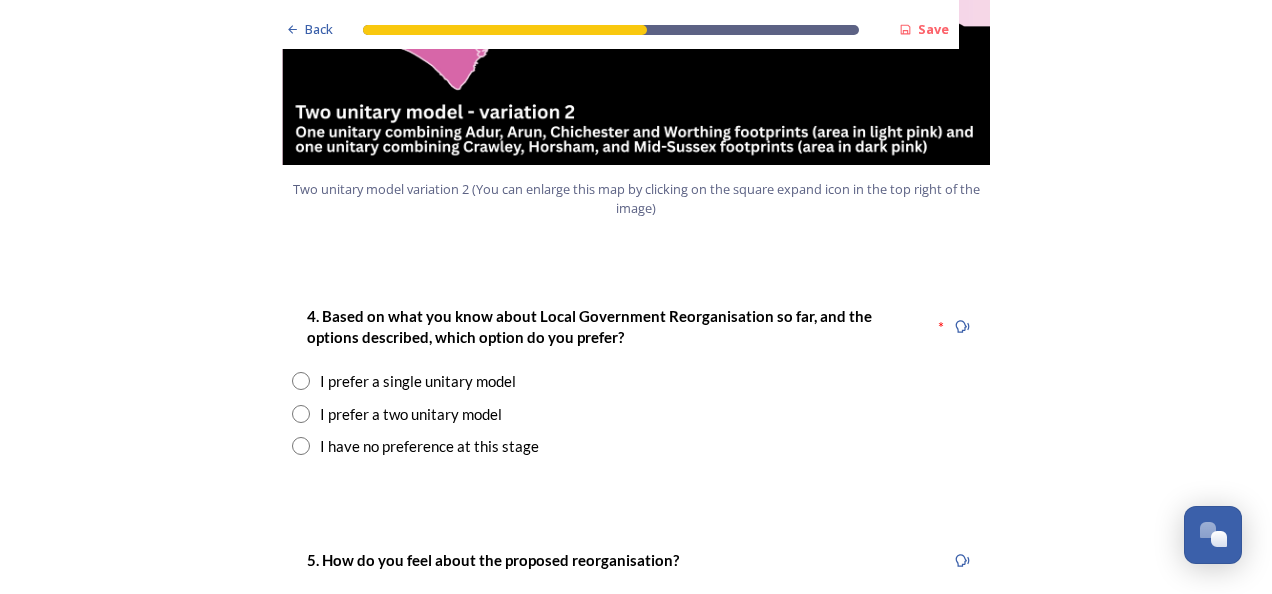 scroll, scrollTop: 2495, scrollLeft: 0, axis: vertical 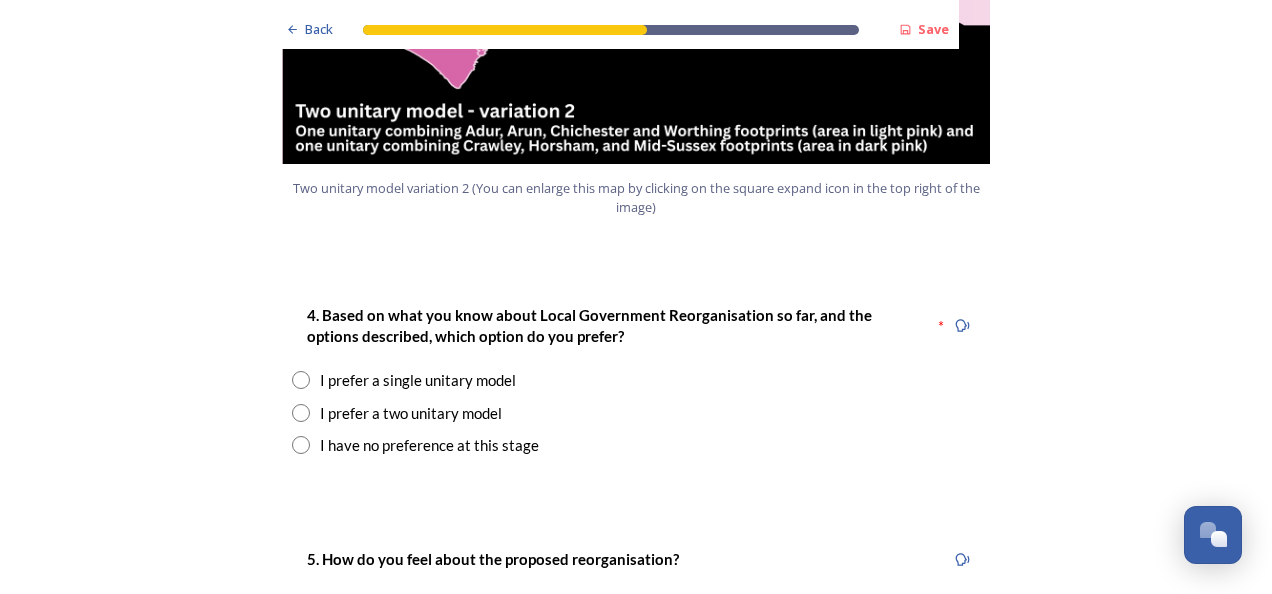 click at bounding box center [301, 413] 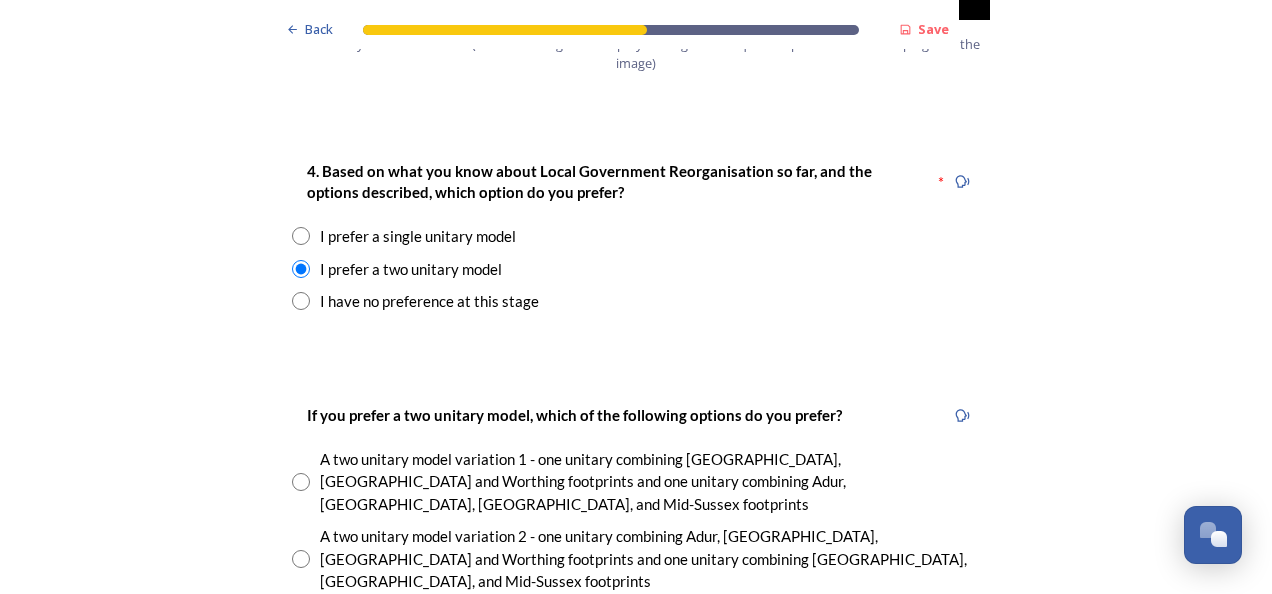 scroll, scrollTop: 2640, scrollLeft: 0, axis: vertical 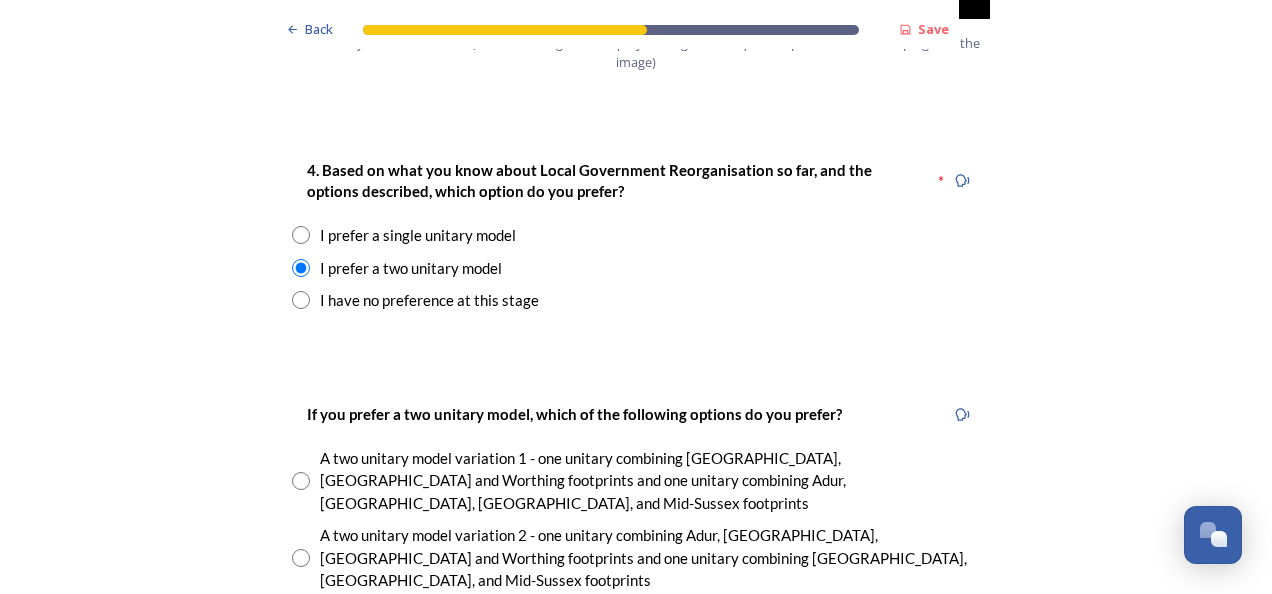 click at bounding box center (301, 558) 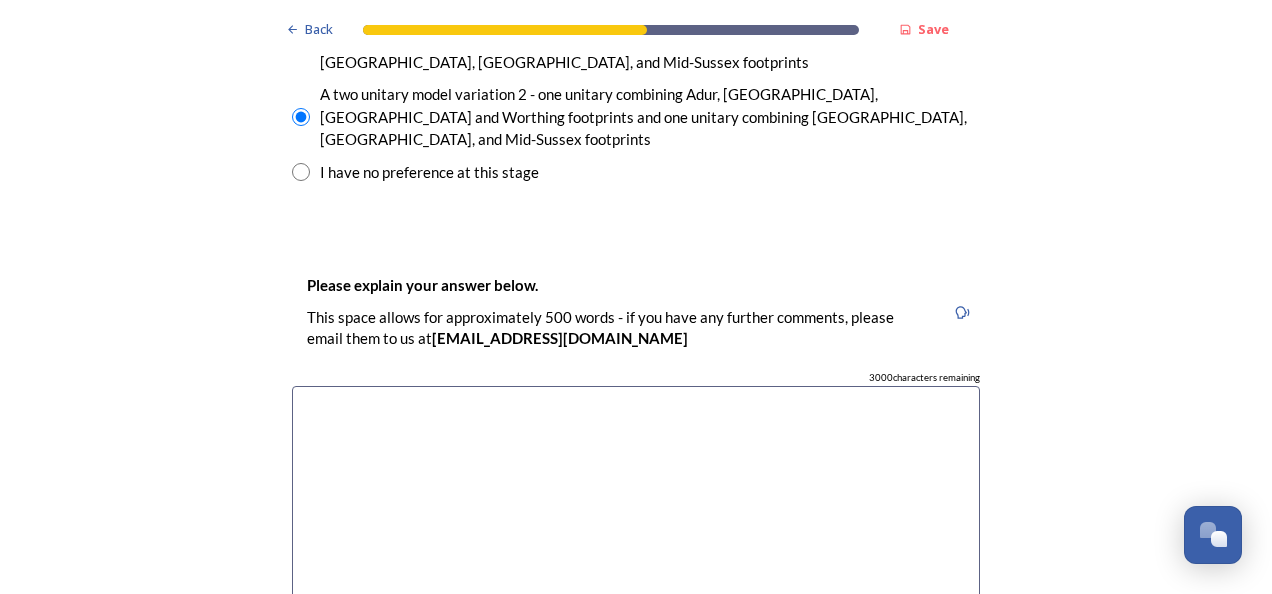 click at bounding box center (636, 498) 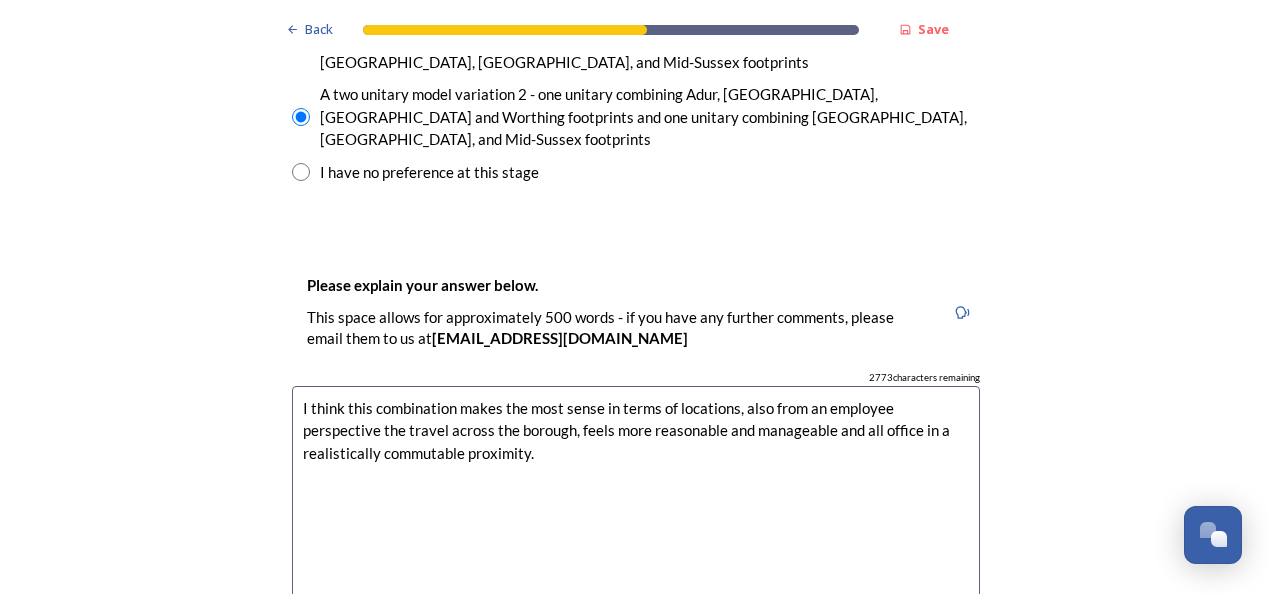 click on "I think this combination makes the most sense in terms of locations, also from an employee perspective the travel across the borough, feels more reasonable and manageable and all office in a realistically commutable proximity." at bounding box center [636, 498] 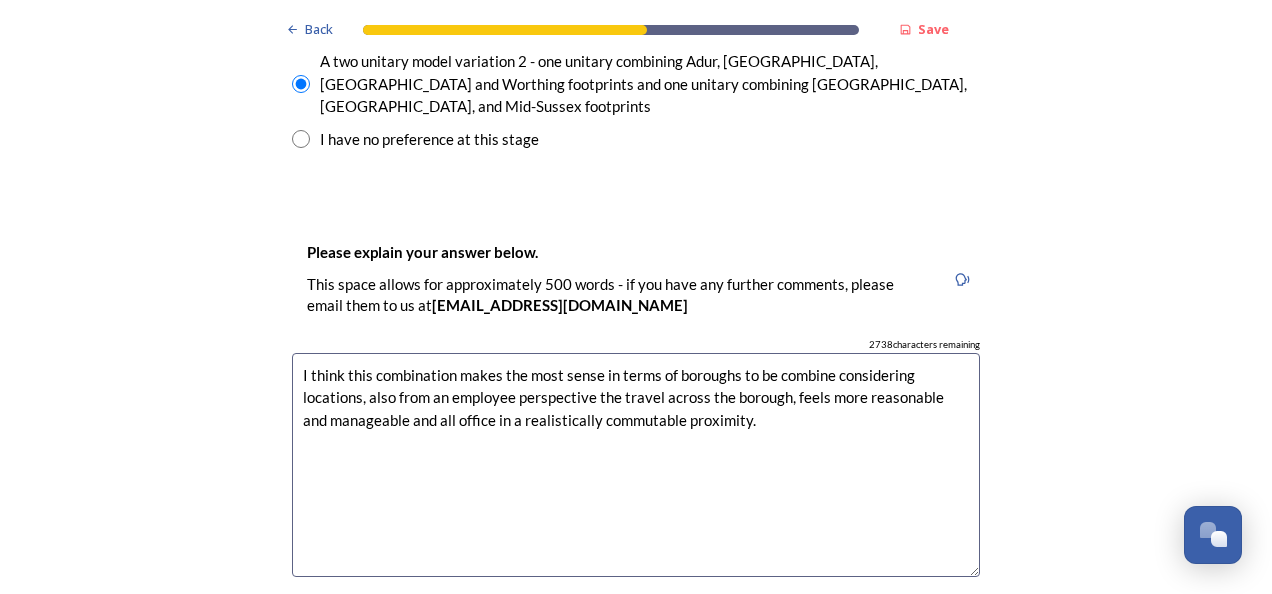 scroll, scrollTop: 3115, scrollLeft: 0, axis: vertical 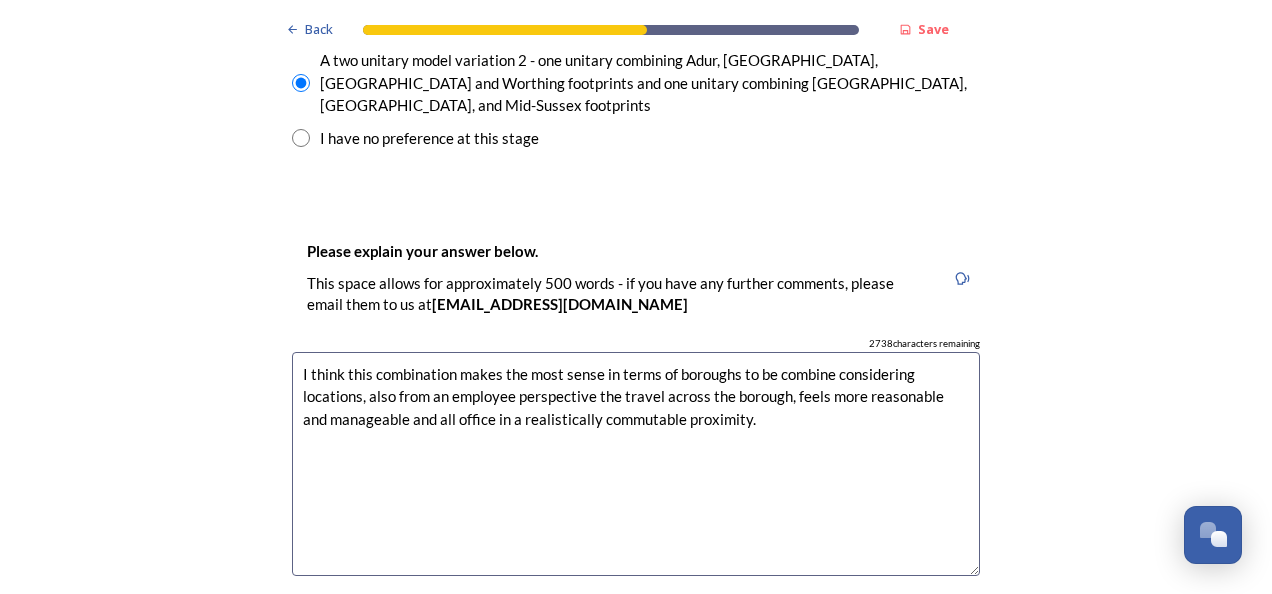 click on "I think this combination makes the most sense in terms of boroughs to be combine considering locations, also from an employee perspective the travel across the borough, feels more reasonable and manageable and all office in a realistically commutable proximity." at bounding box center (636, 464) 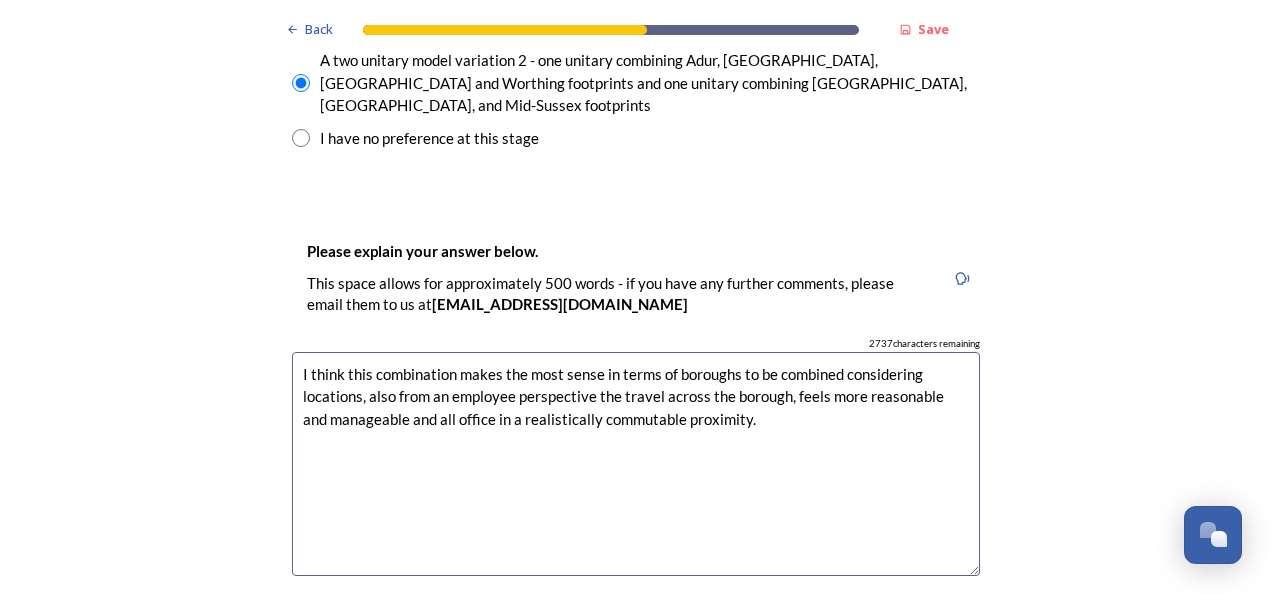 click on "I think this combination makes the most sense in terms of boroughs to be combined considering locations, also from an employee perspective the travel across the borough, feels more reasonable and manageable and all office in a realistically commutable proximity." at bounding box center (636, 464) 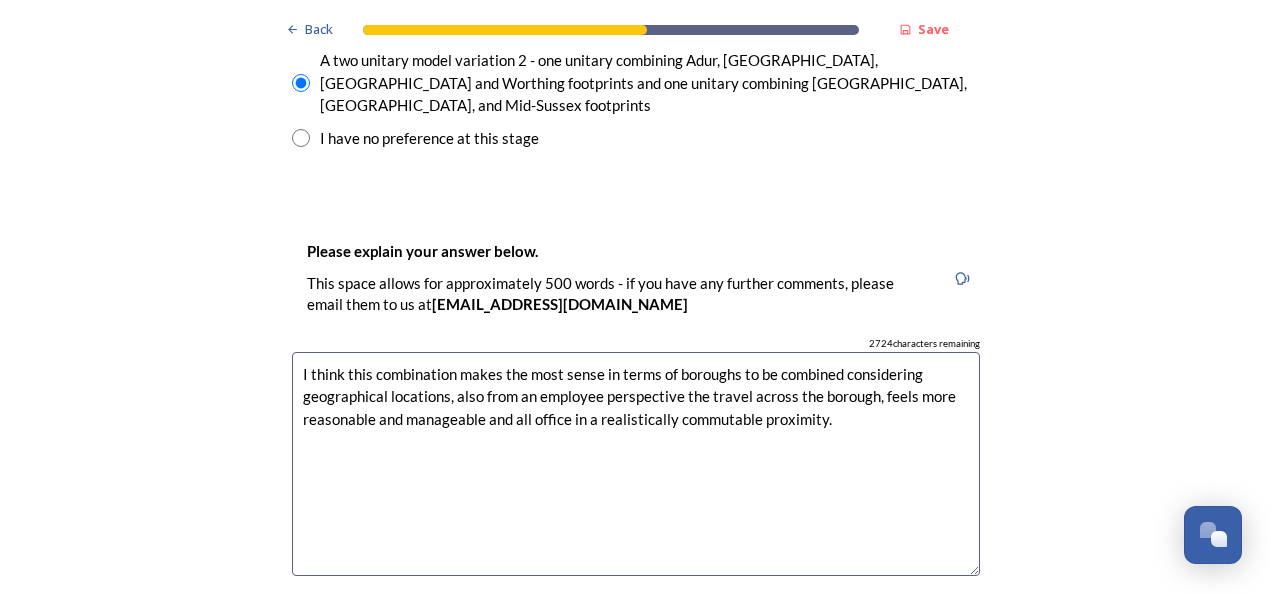 click on "I think this combination makes the most sense in terms of boroughs to be combined considering geographical locations, also from an employee perspective the travel across the borough, feels more reasonable and manageable and all office in a realistically commutable proximity." at bounding box center (636, 464) 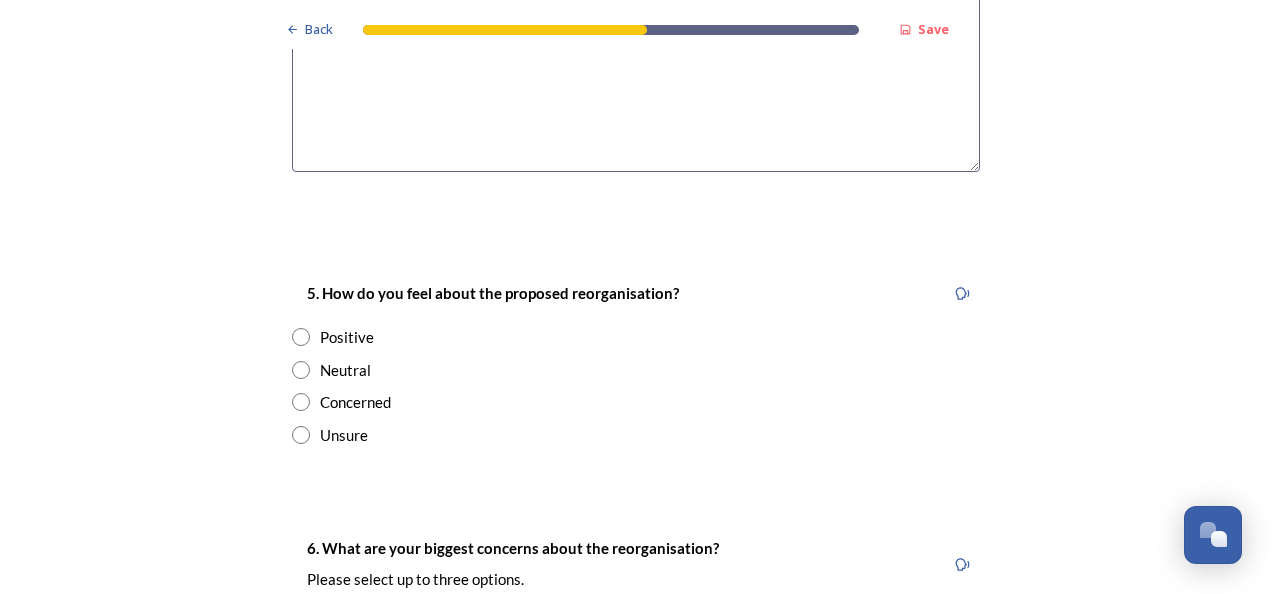 scroll, scrollTop: 3522, scrollLeft: 0, axis: vertical 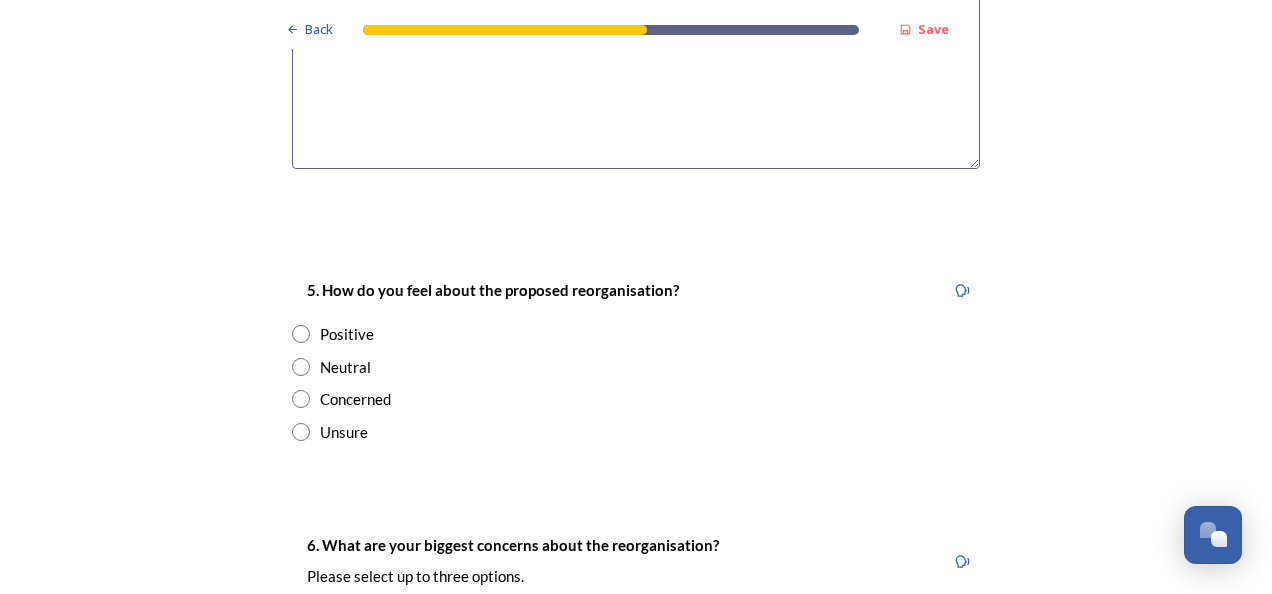 type on "I think this combination makes the most sense in terms of boroughs to be combined considering geographical locations, also from an employee perspective the travel across the borough, feels more reasonable and manageable and all current office locations in a realistically commutable proximity." 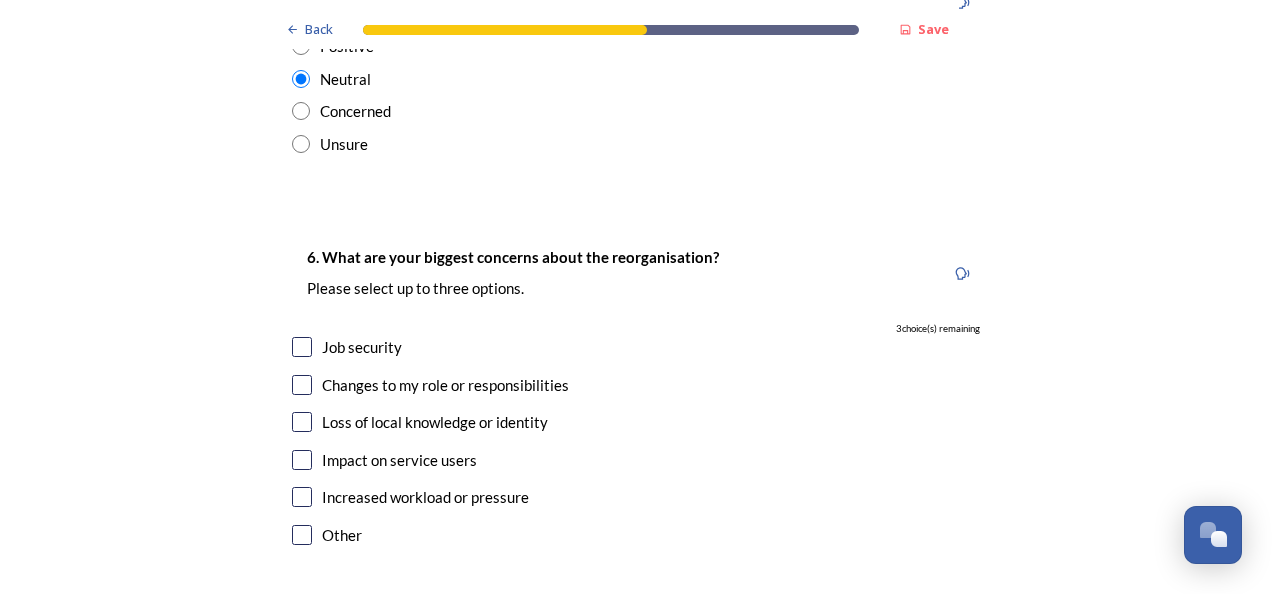 scroll, scrollTop: 3815, scrollLeft: 0, axis: vertical 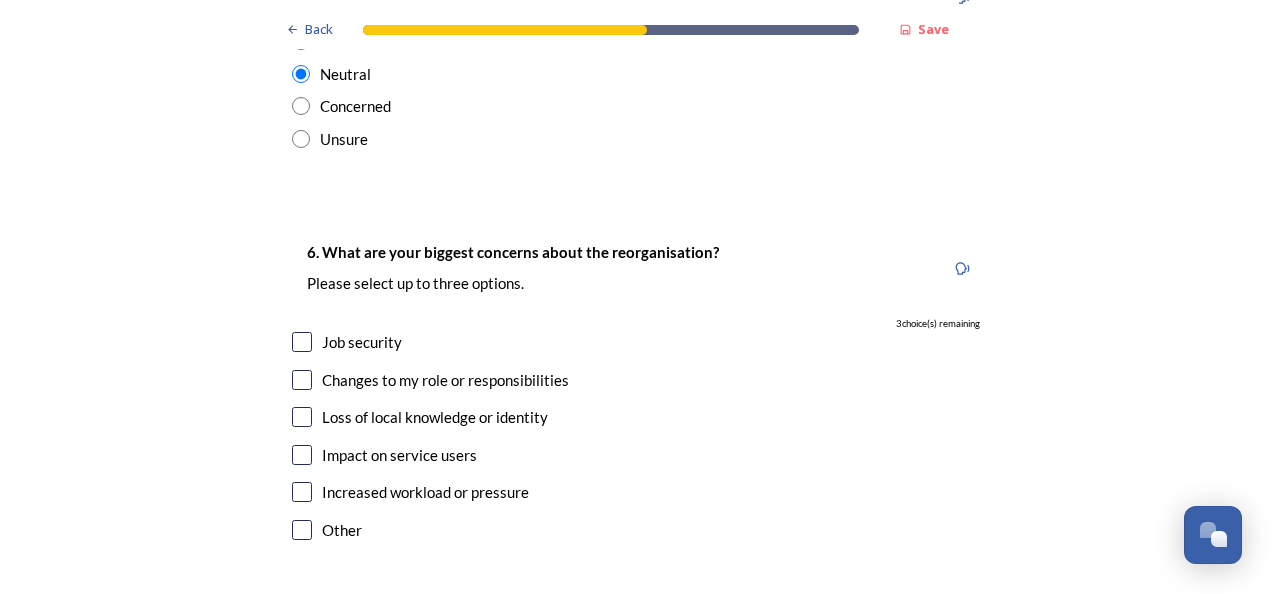 click at bounding box center (302, 342) 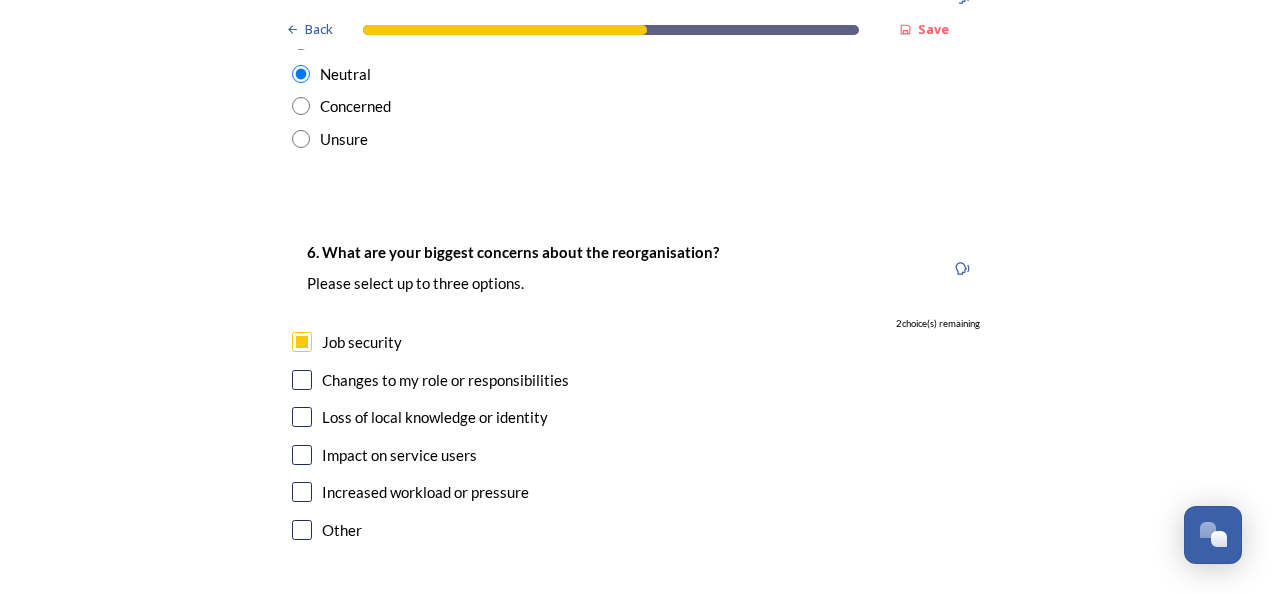 click at bounding box center [302, 380] 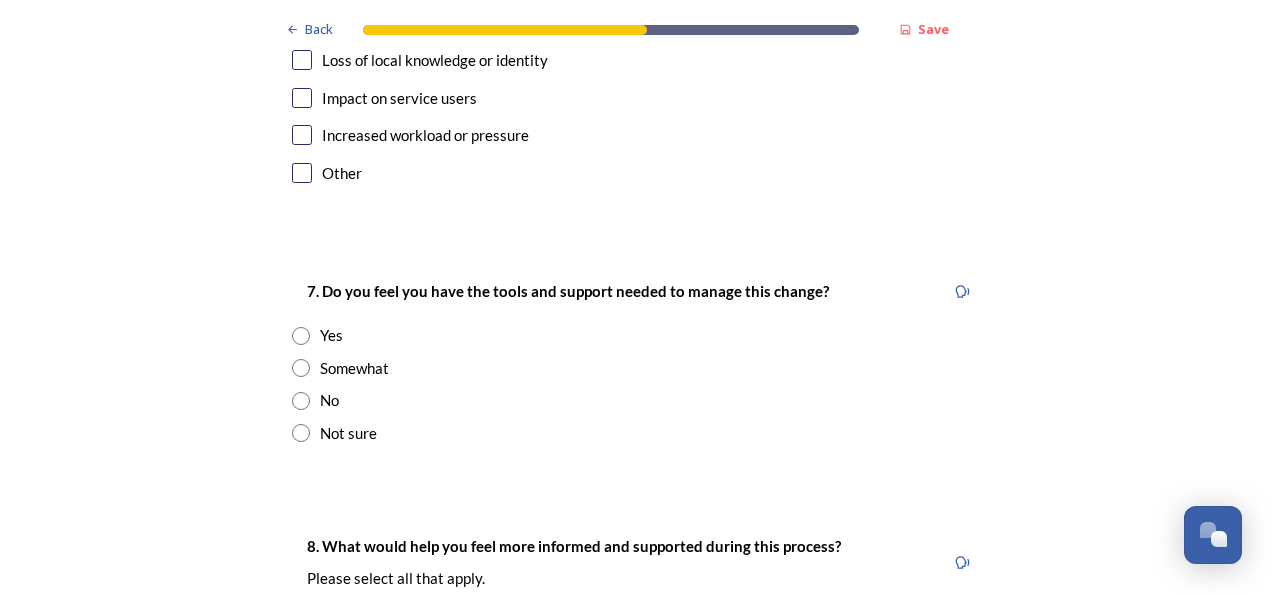 scroll, scrollTop: 4173, scrollLeft: 0, axis: vertical 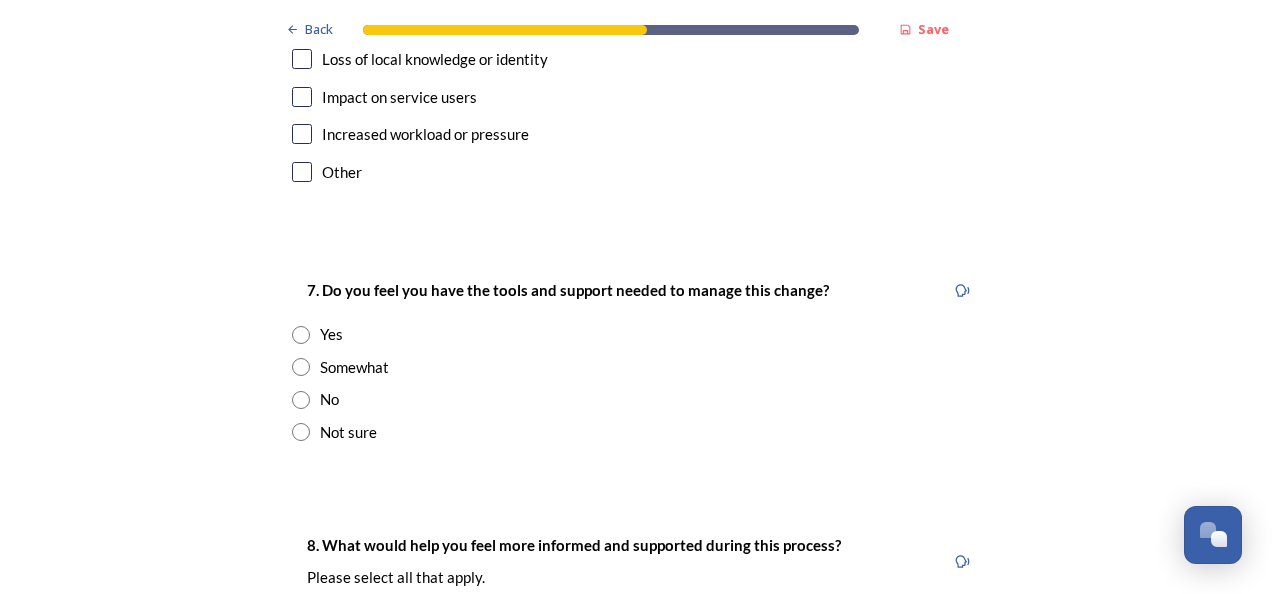 click at bounding box center [301, 335] 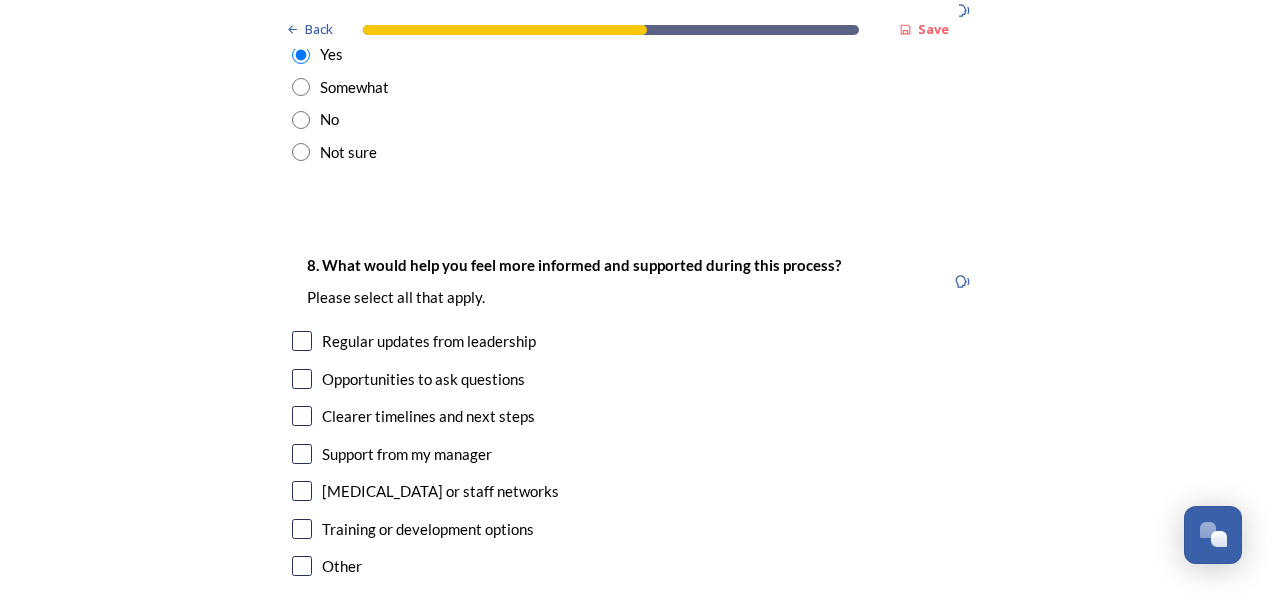 scroll, scrollTop: 4471, scrollLeft: 0, axis: vertical 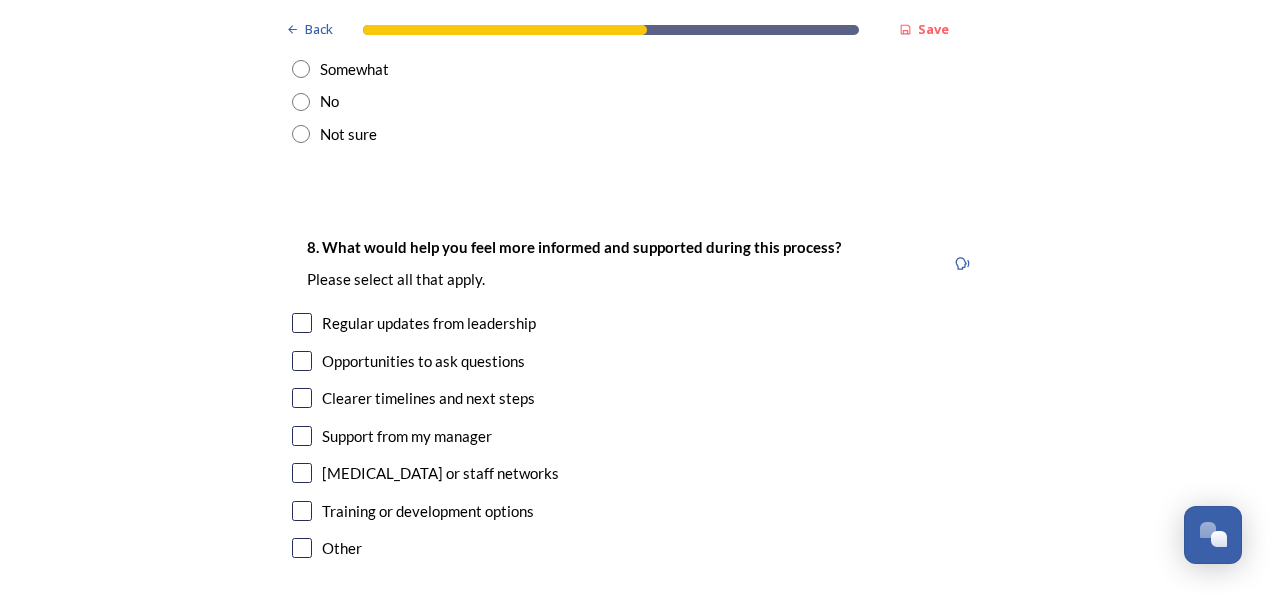 click at bounding box center [302, 323] 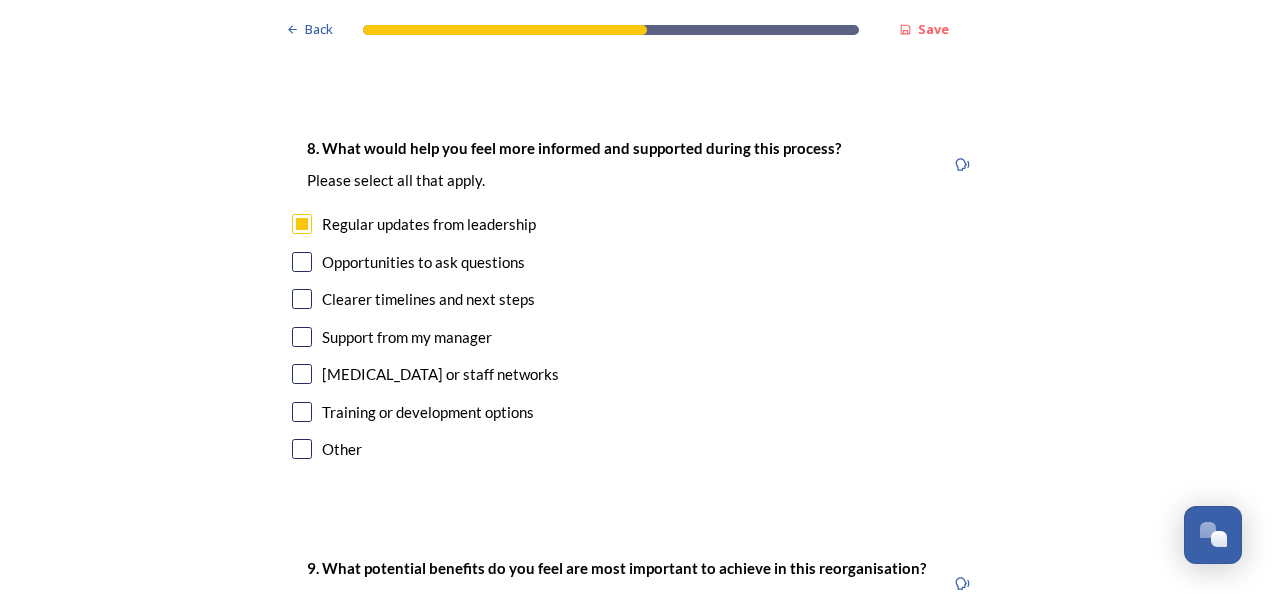 scroll, scrollTop: 4575, scrollLeft: 0, axis: vertical 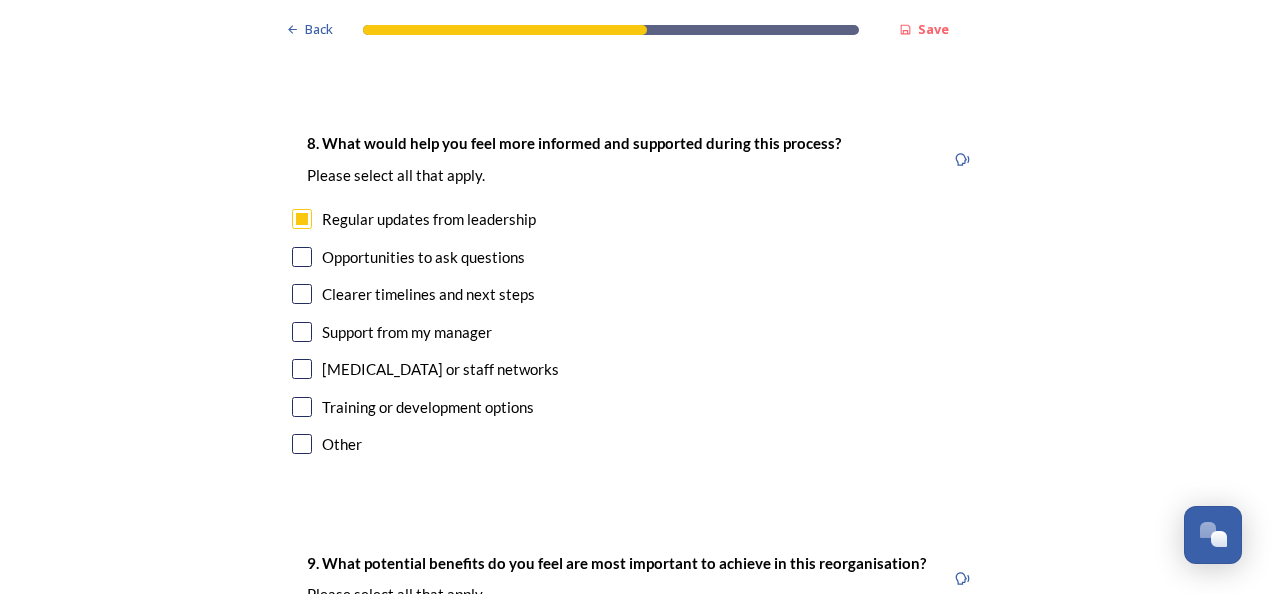 click at bounding box center (302, 407) 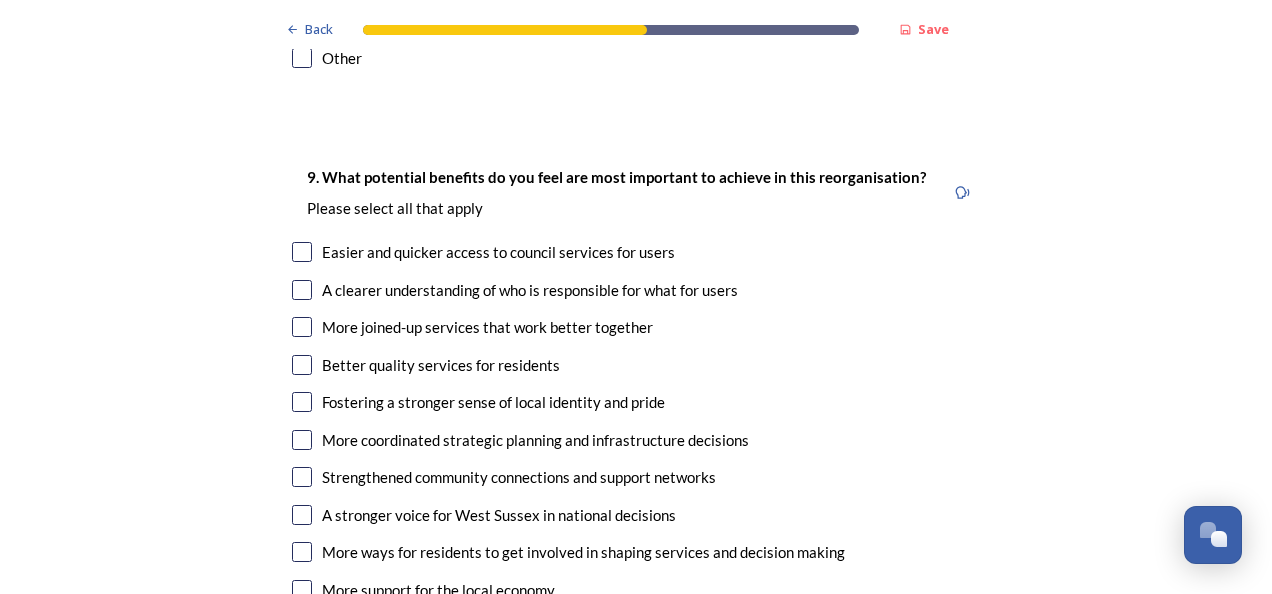 scroll, scrollTop: 4962, scrollLeft: 0, axis: vertical 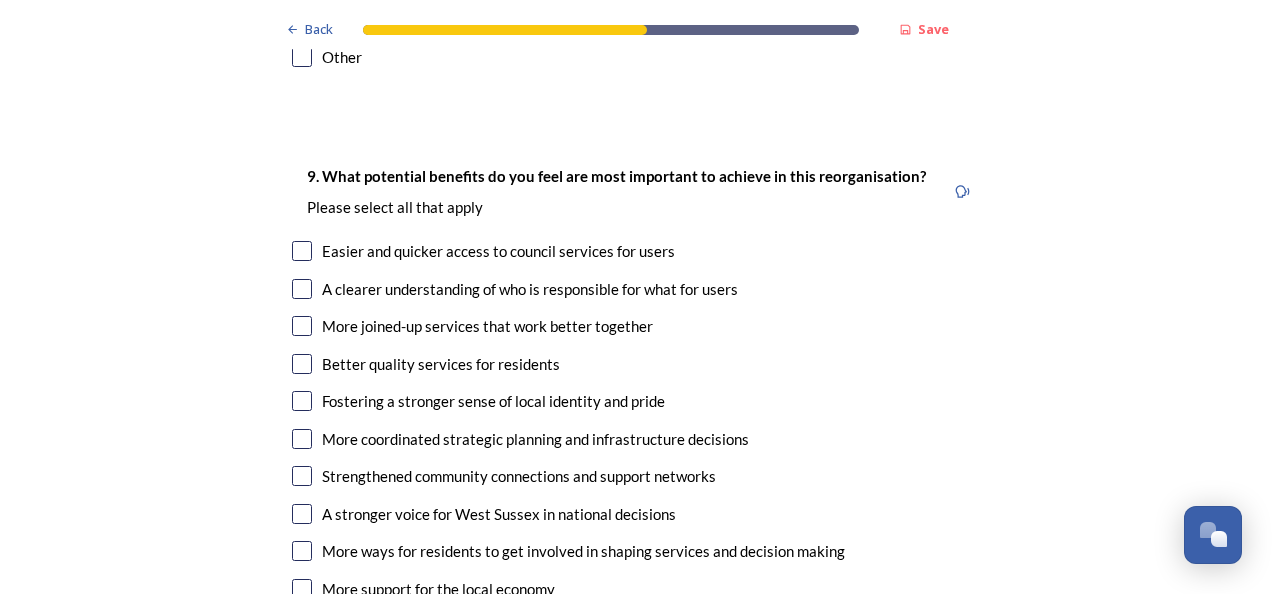 click at bounding box center [302, 251] 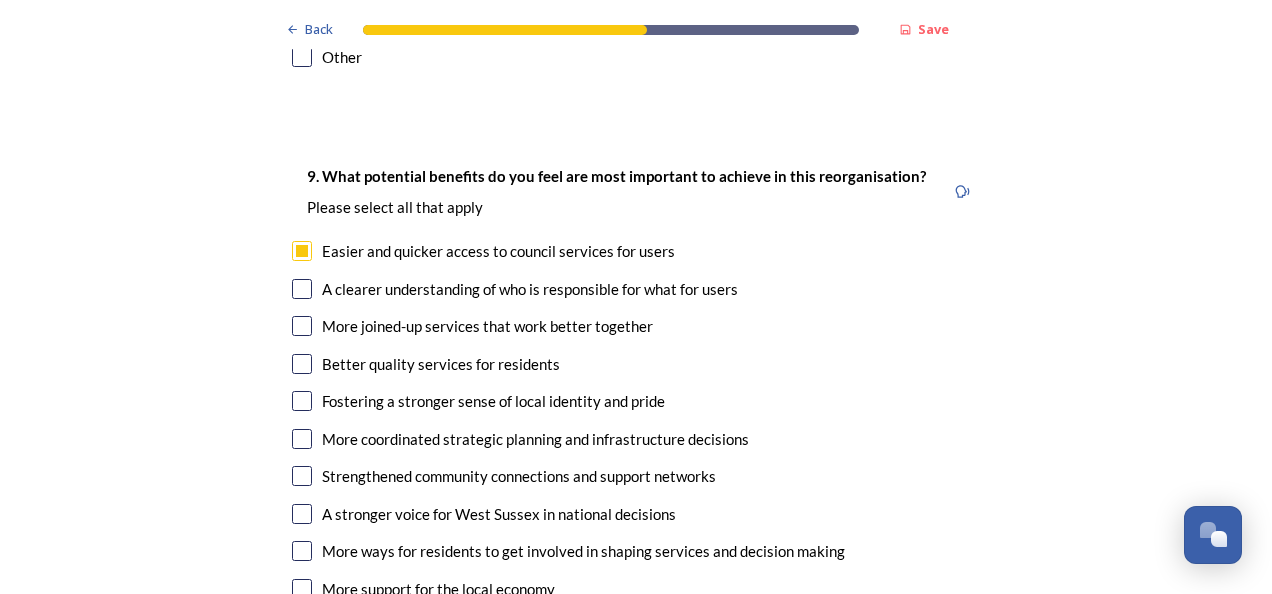 click at bounding box center (302, 289) 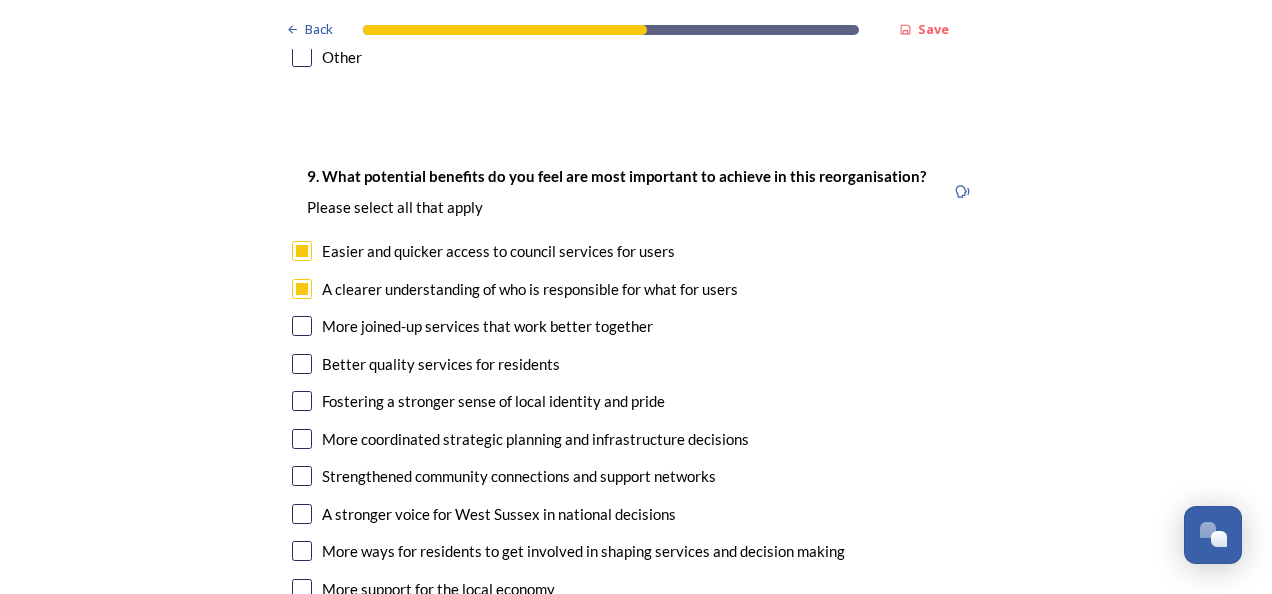 click at bounding box center (302, 326) 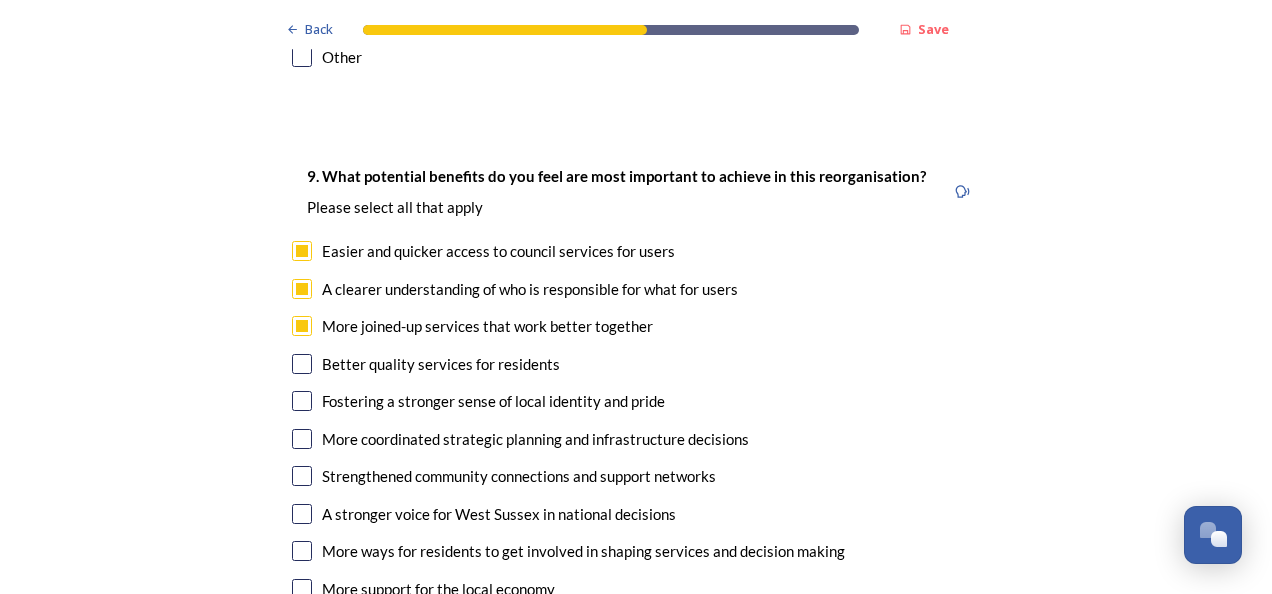 click at bounding box center [302, 364] 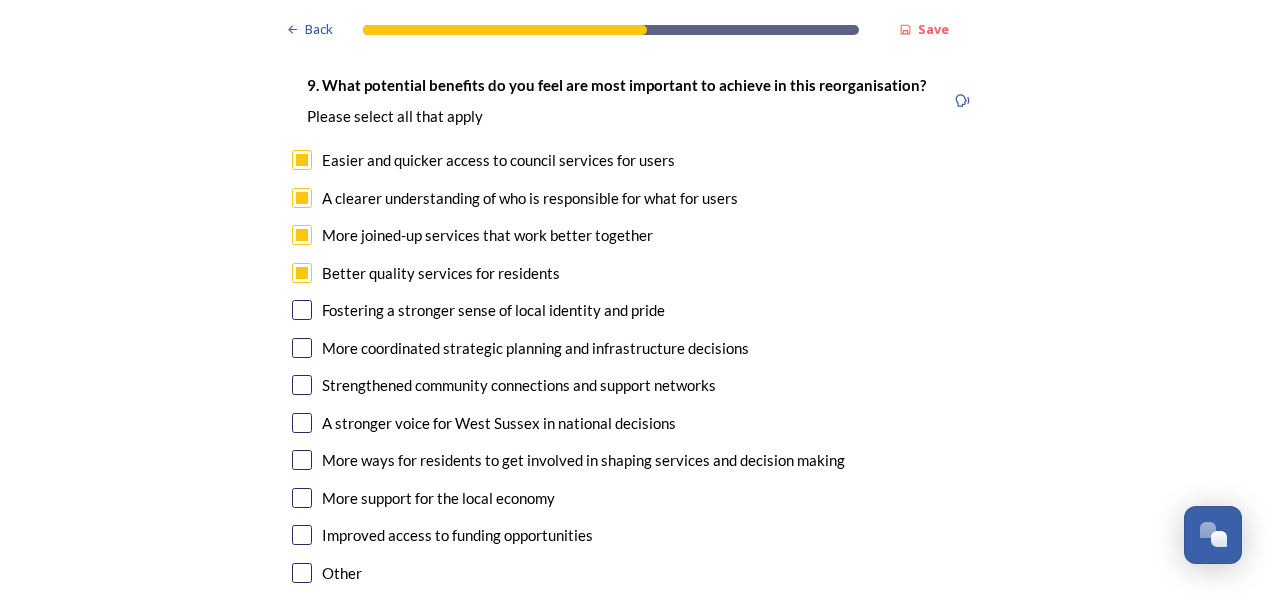 scroll, scrollTop: 5056, scrollLeft: 0, axis: vertical 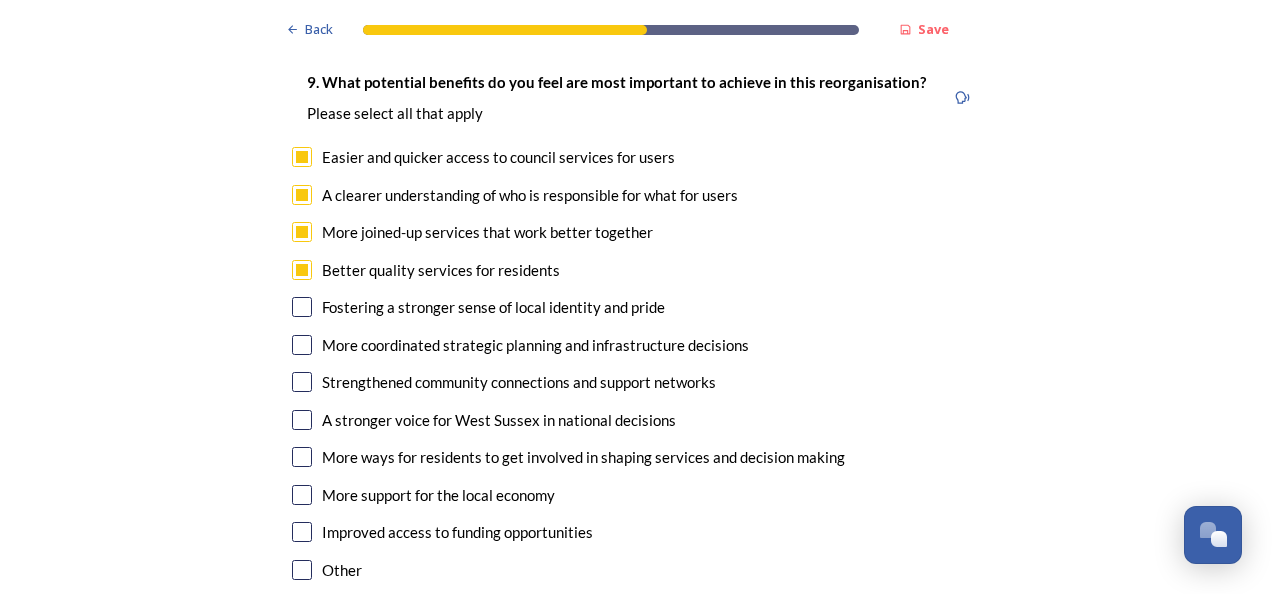 click at bounding box center (302, 420) 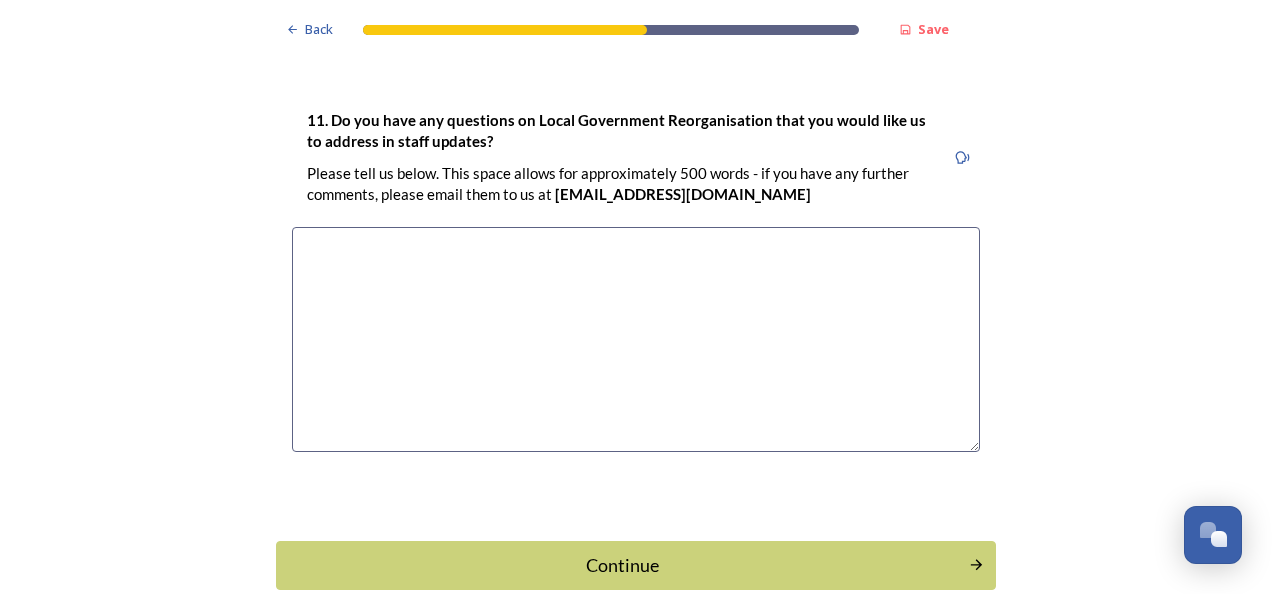 scroll, scrollTop: 6118, scrollLeft: 0, axis: vertical 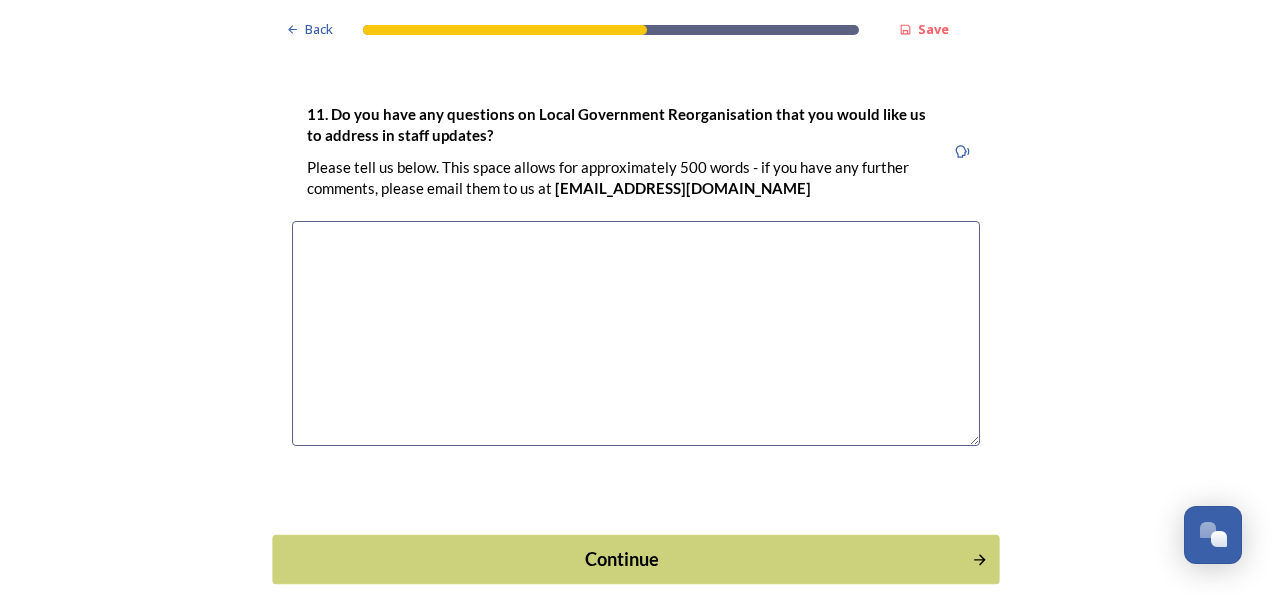 click on "Continue" at bounding box center [635, 558] 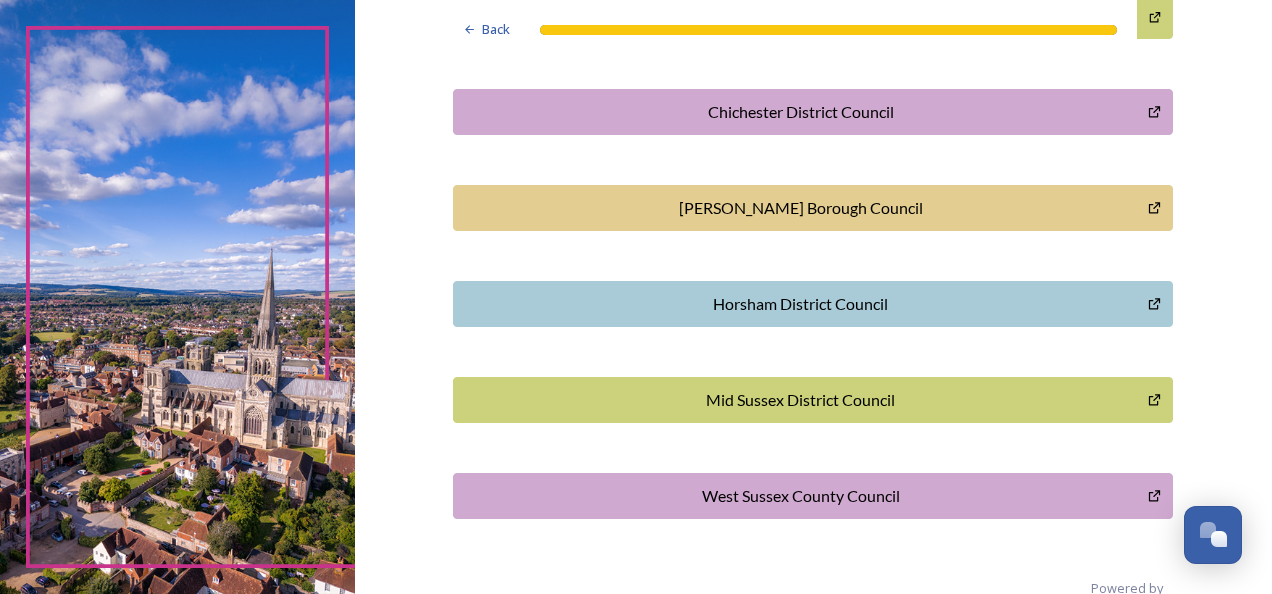 scroll, scrollTop: 686, scrollLeft: 0, axis: vertical 